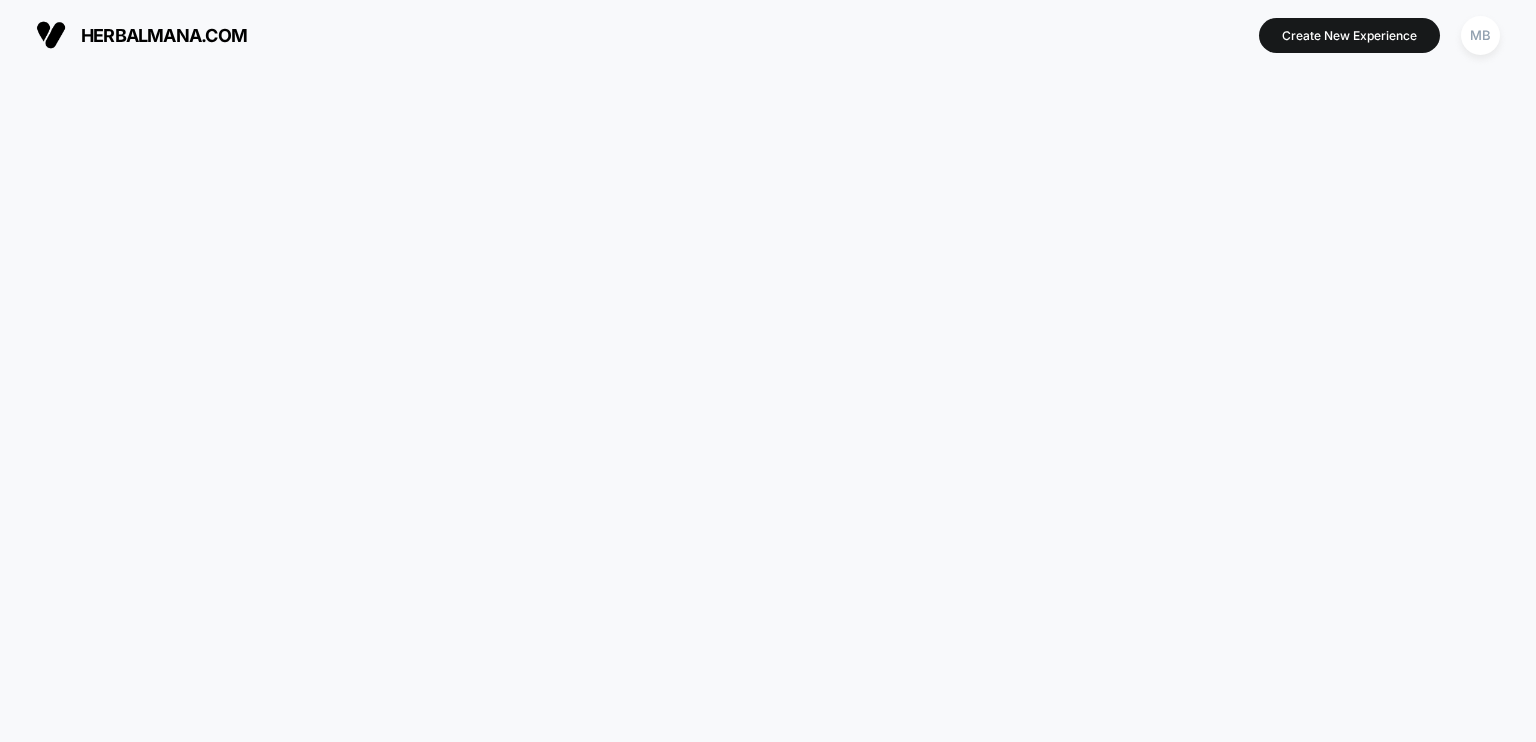 scroll, scrollTop: 0, scrollLeft: 0, axis: both 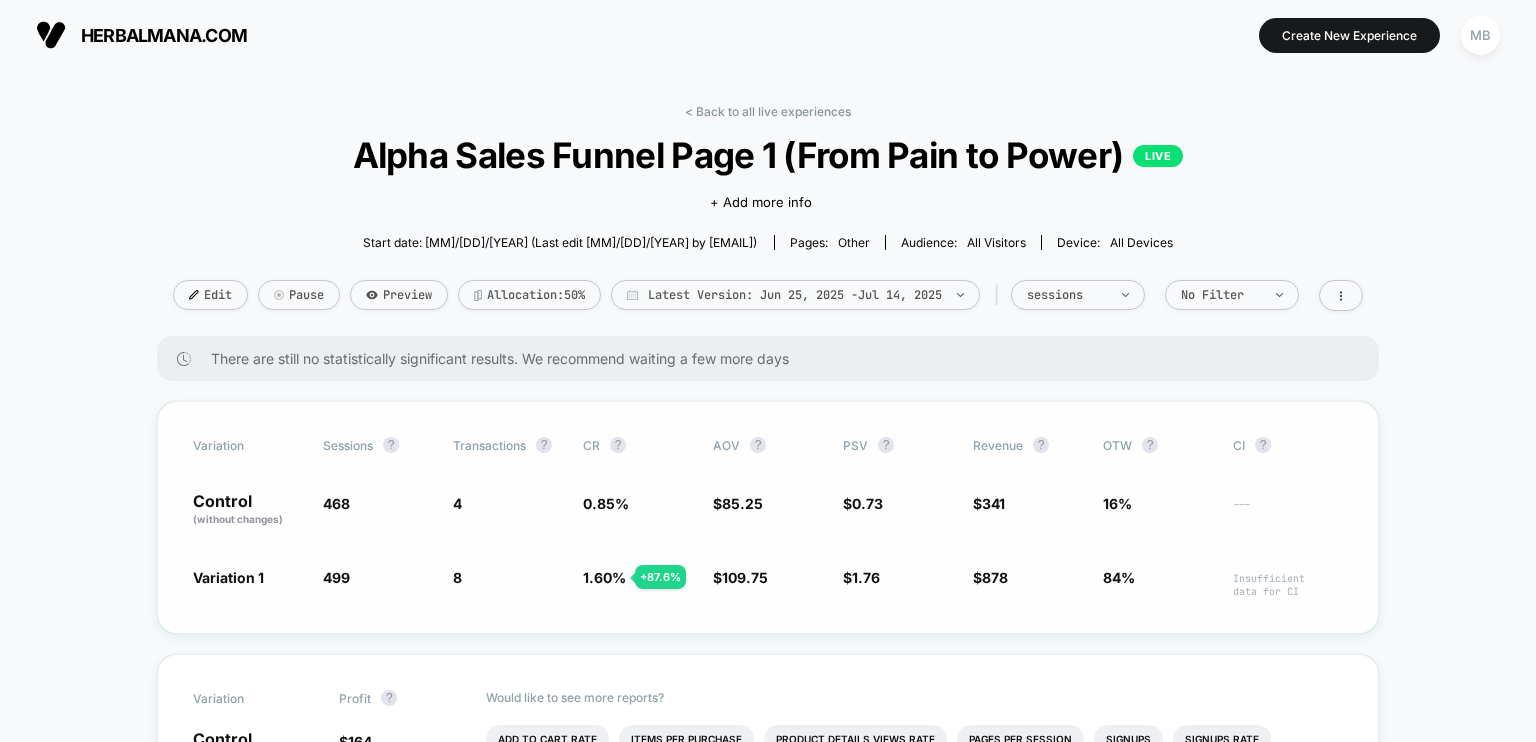 drag, startPoint x: 623, startPoint y: 502, endPoint x: 564, endPoint y: 501, distance: 59.008472 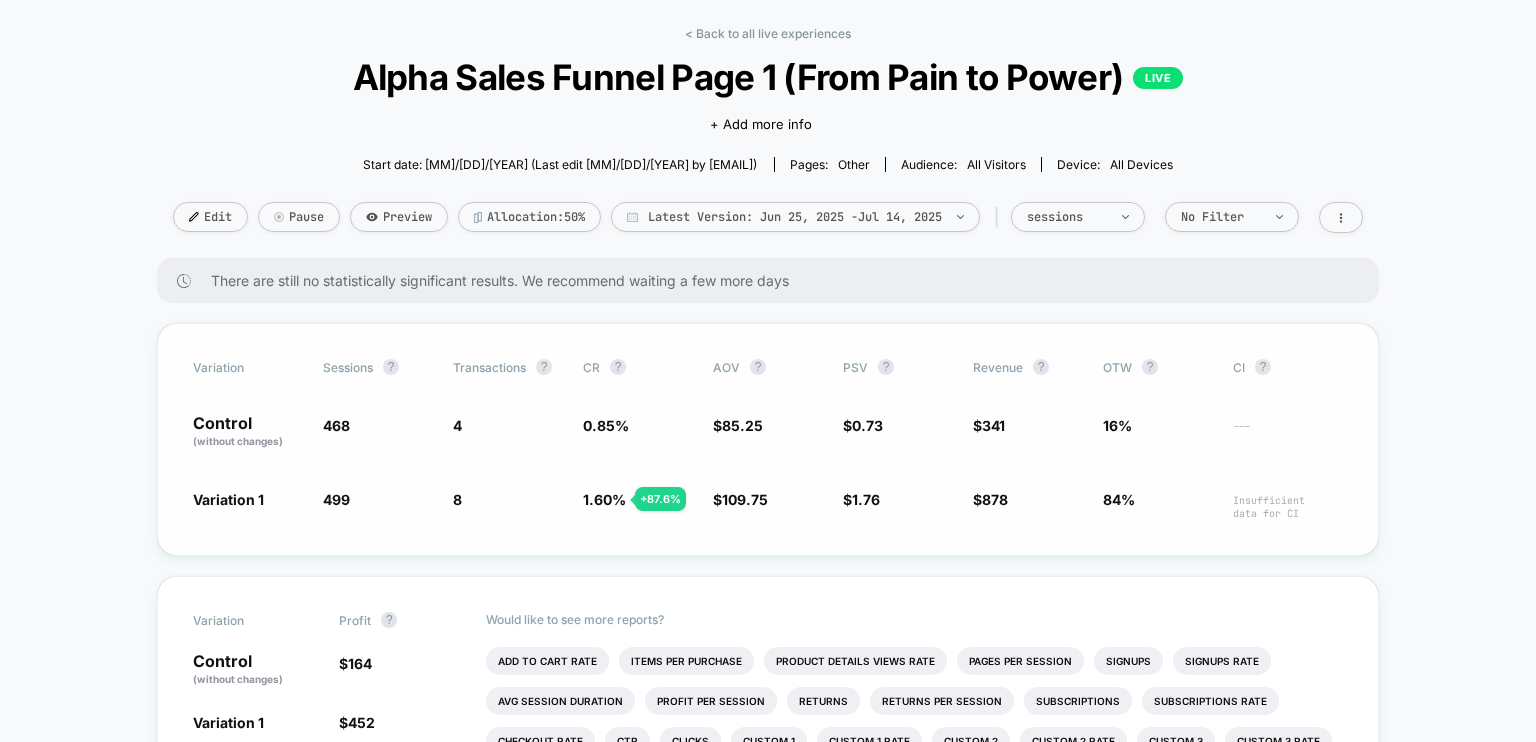 scroll, scrollTop: 76, scrollLeft: 0, axis: vertical 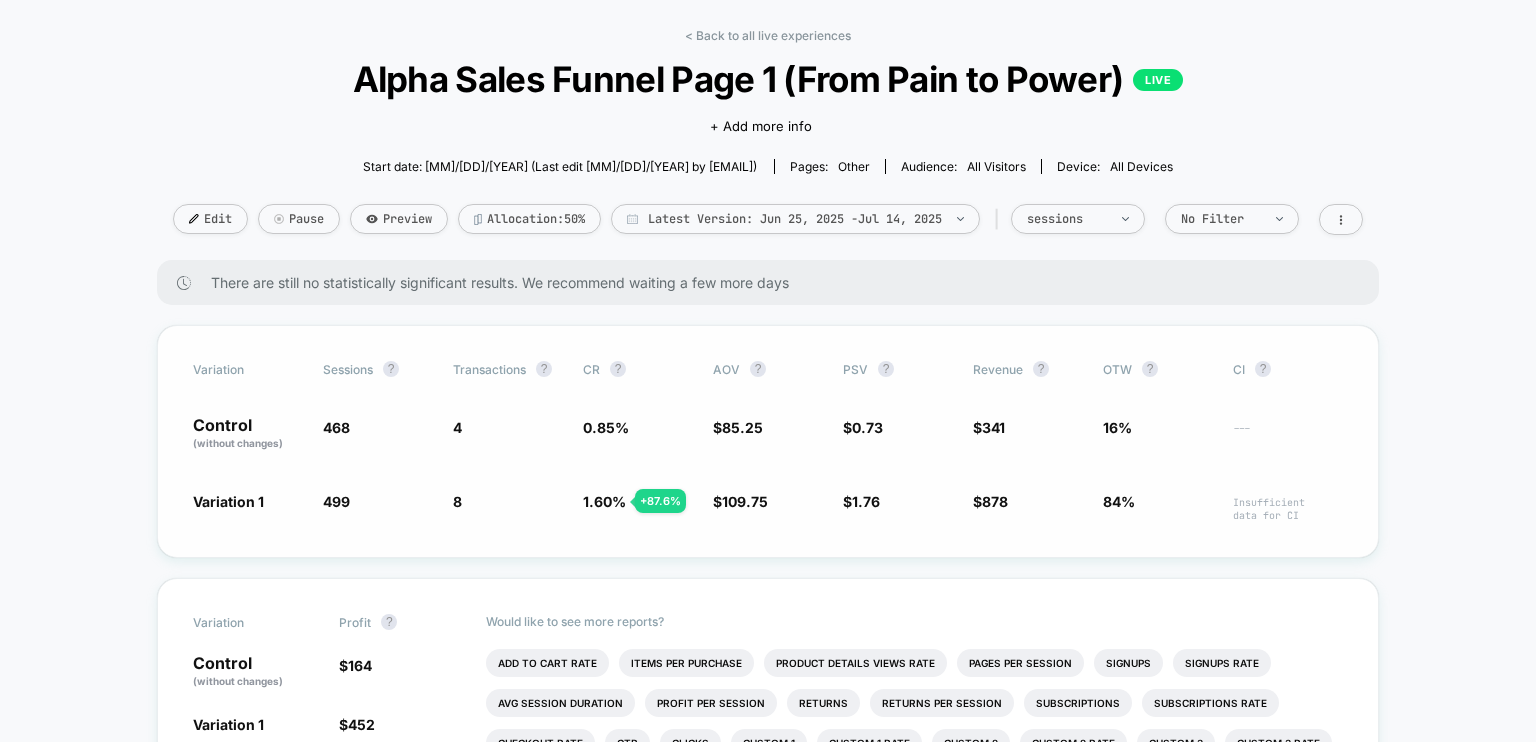 drag, startPoint x: 584, startPoint y: 498, endPoint x: 618, endPoint y: 497, distance: 34.0147 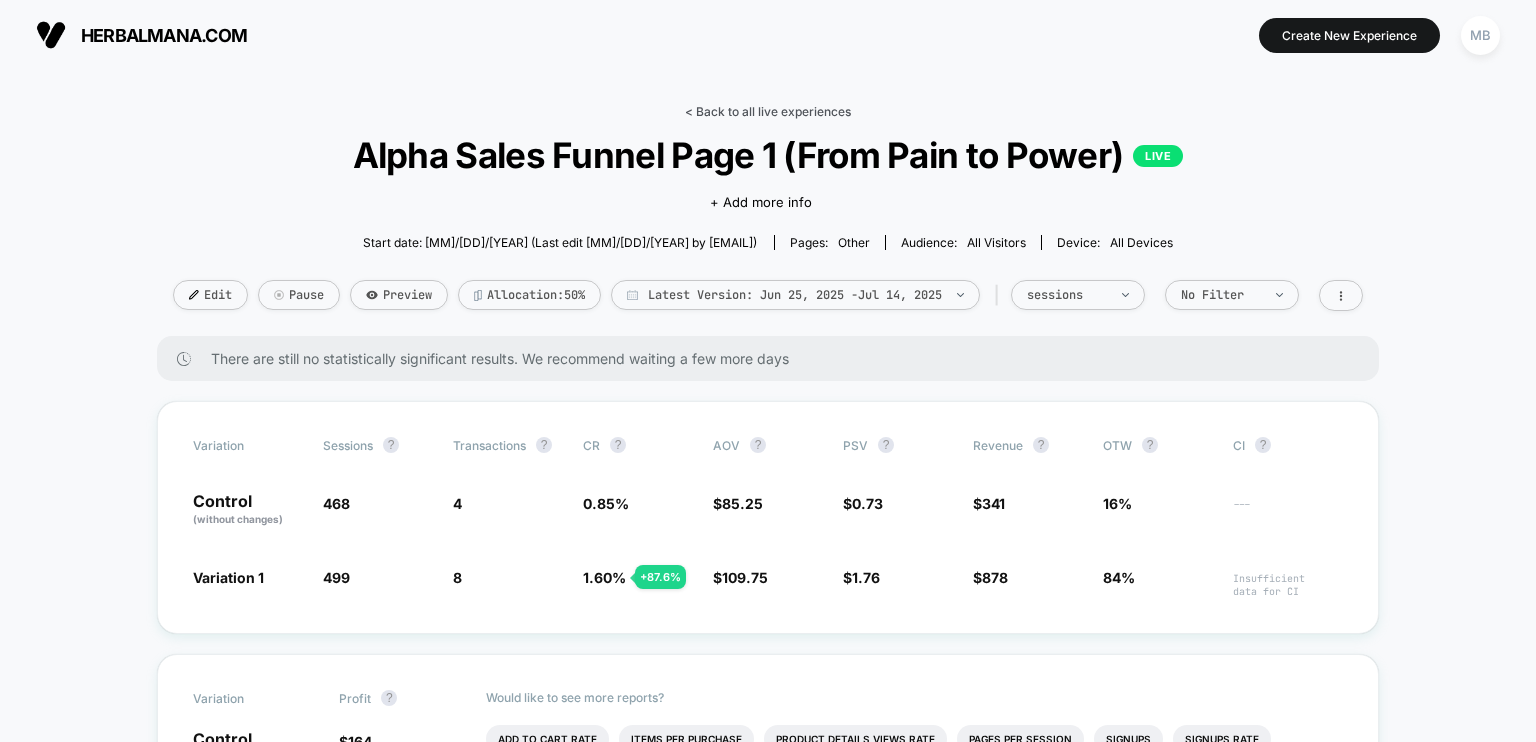 click on "< Back to all live experiences" at bounding box center (768, 111) 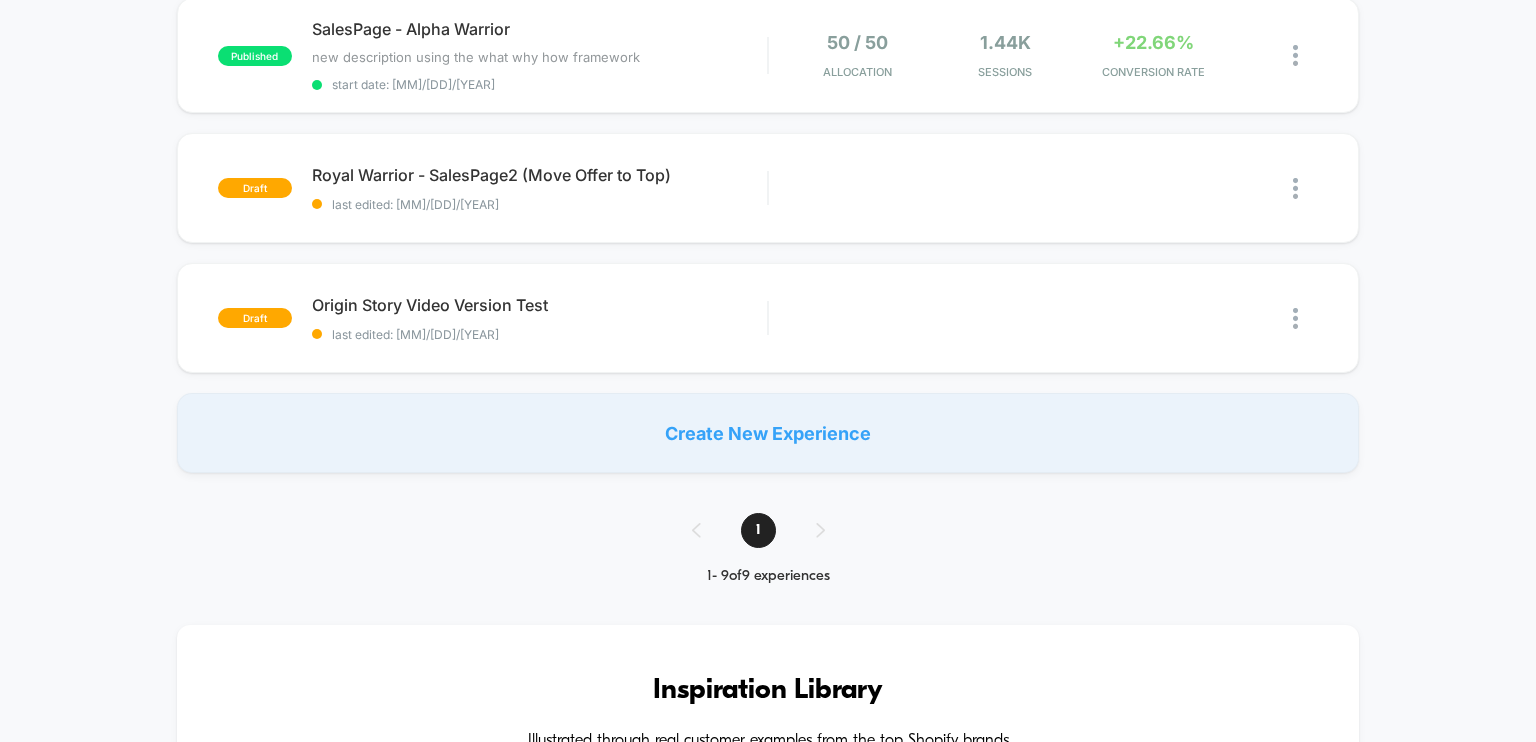 scroll, scrollTop: 0, scrollLeft: 0, axis: both 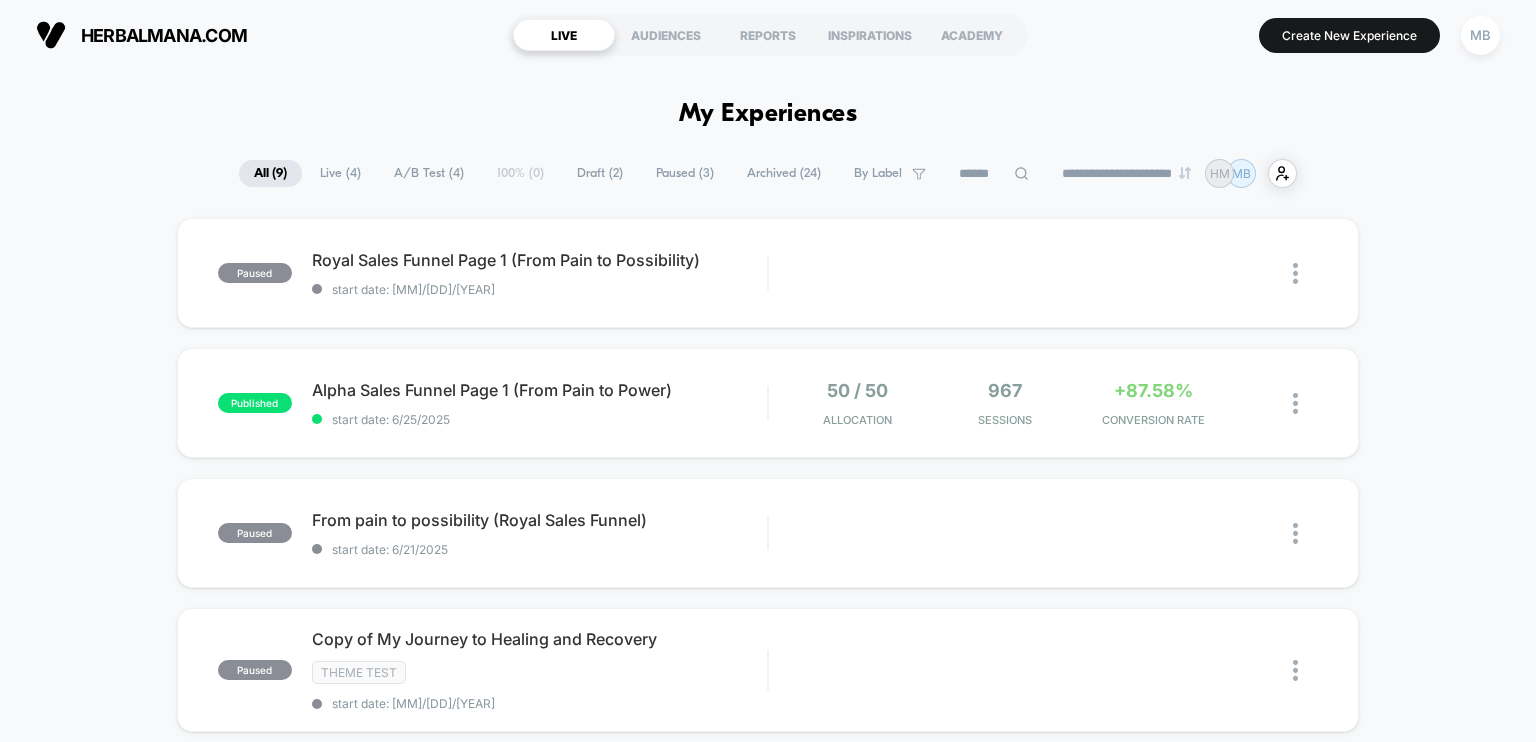 click on "Archived ( 24 )" at bounding box center (784, 173) 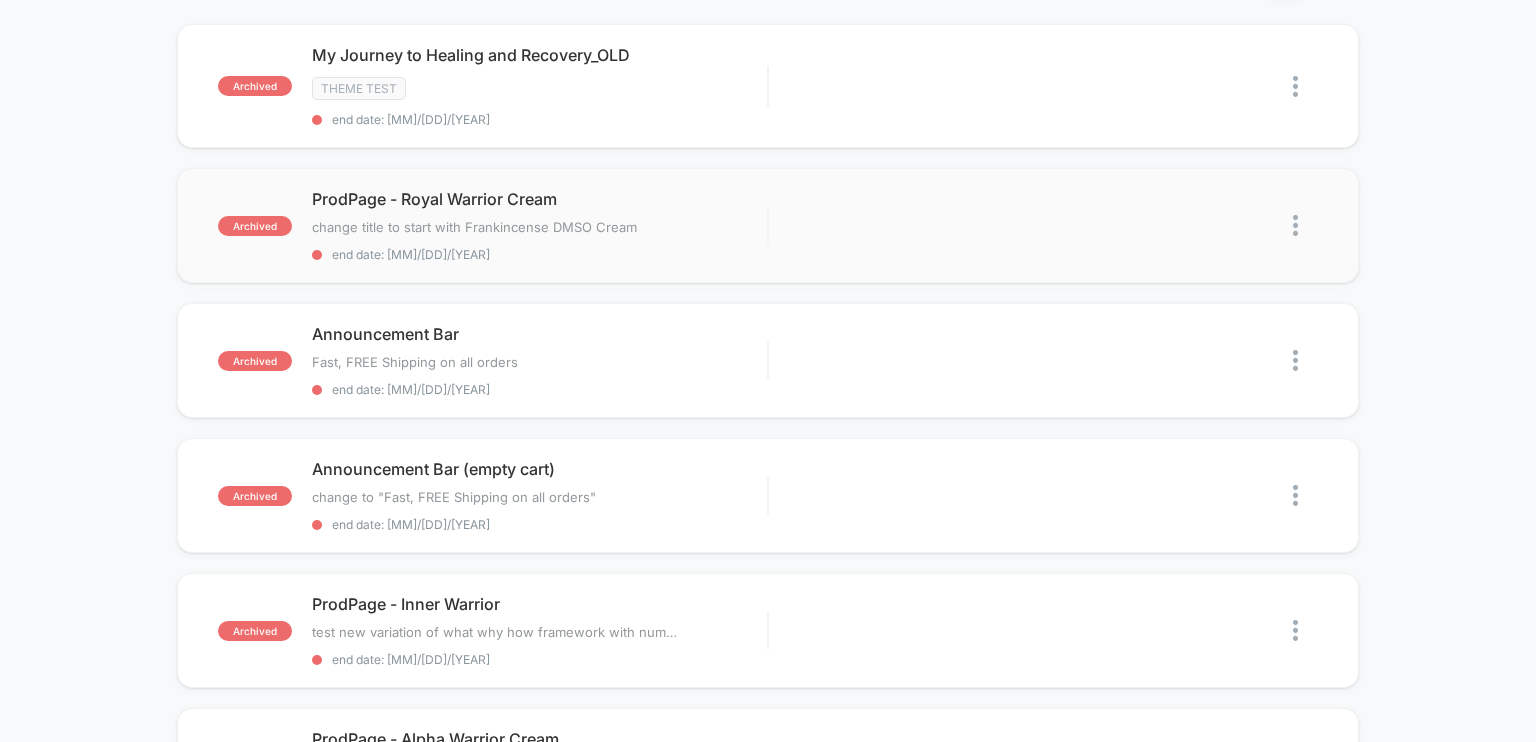 scroll, scrollTop: 195, scrollLeft: 0, axis: vertical 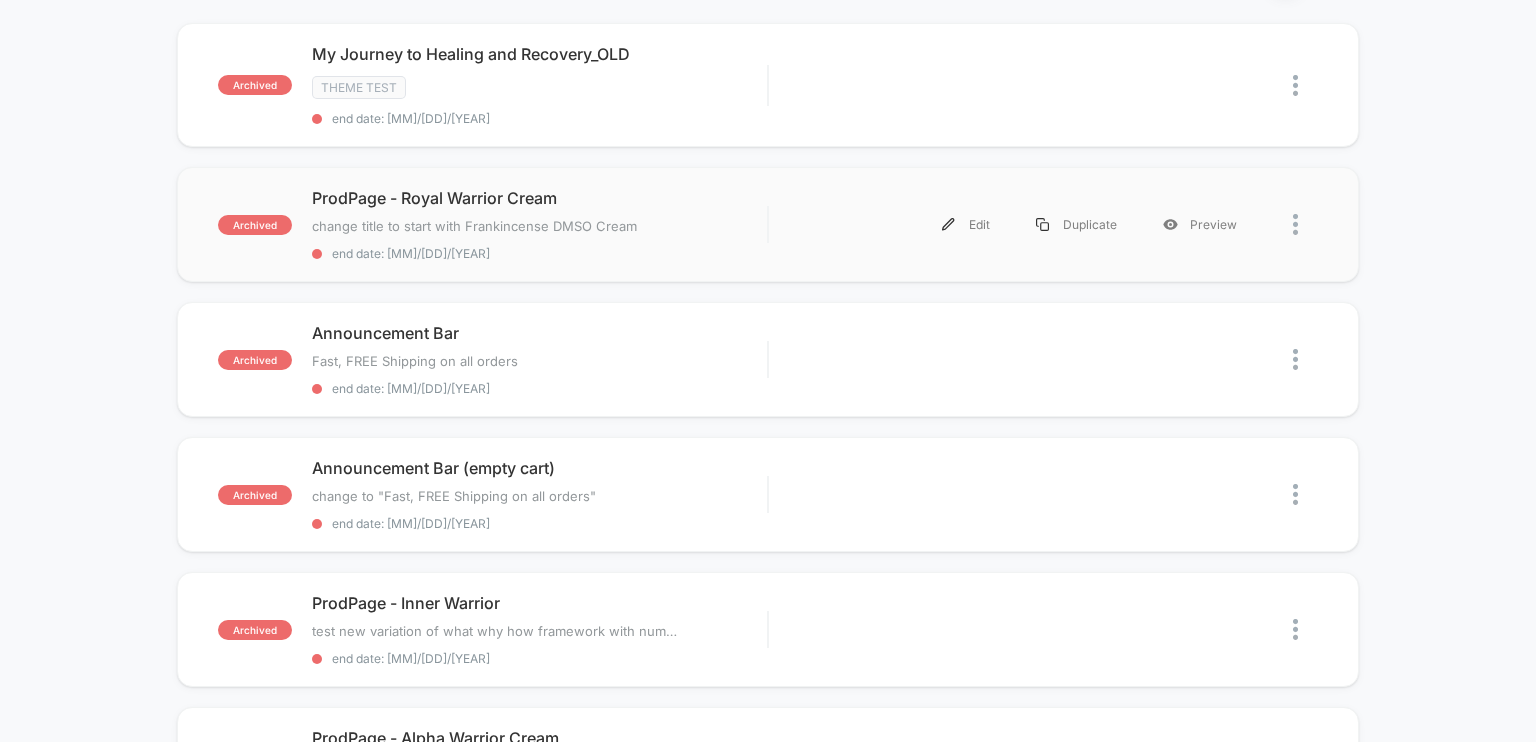 click on "ProdPage - Royal Warrior Cream change title to start with Frankincense DMSO Cream Click to edit experience details change title to start with Frankincense DMSO Cream end date: [MM]/[DD]/[YEAR] Edit Duplicate Preview" at bounding box center (768, 224) 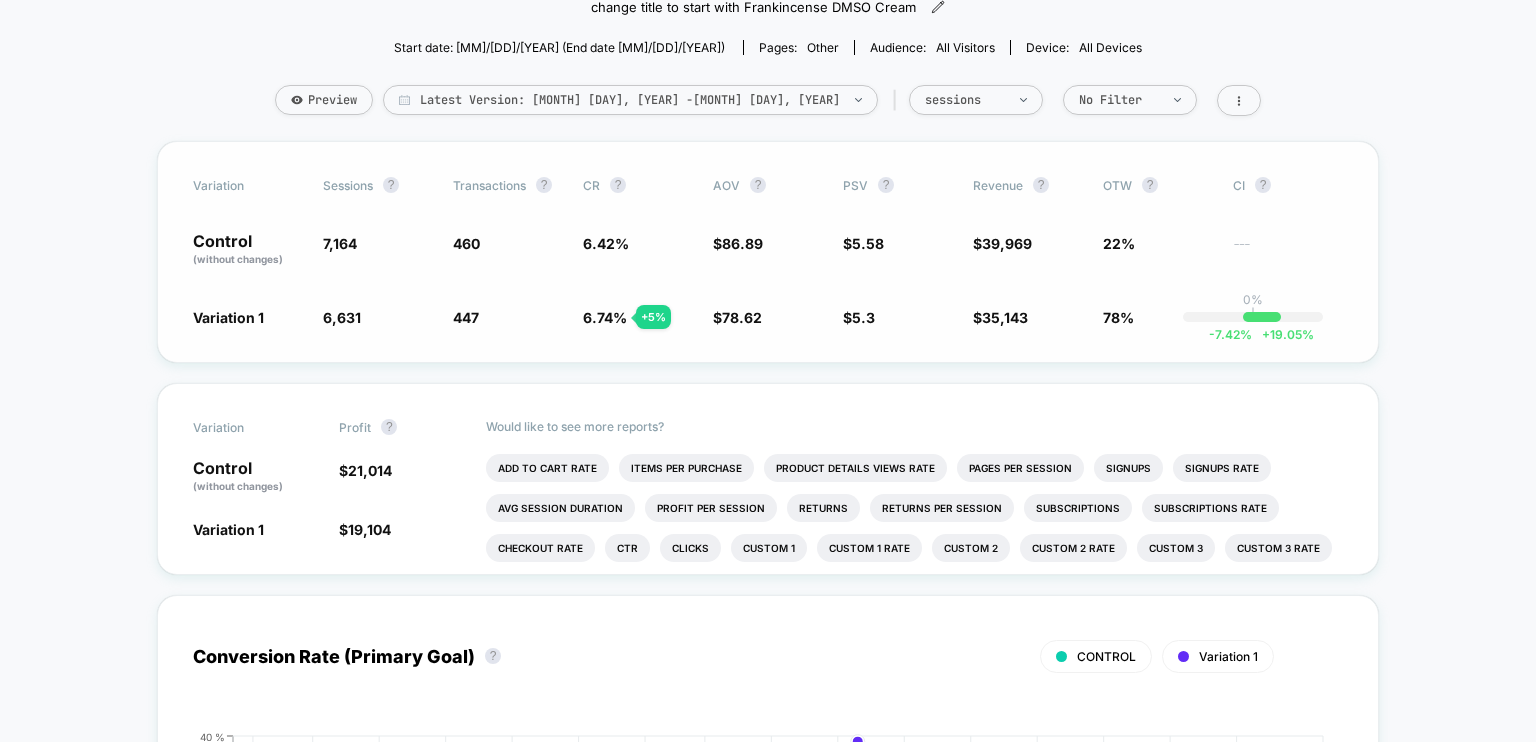 scroll, scrollTop: 0, scrollLeft: 0, axis: both 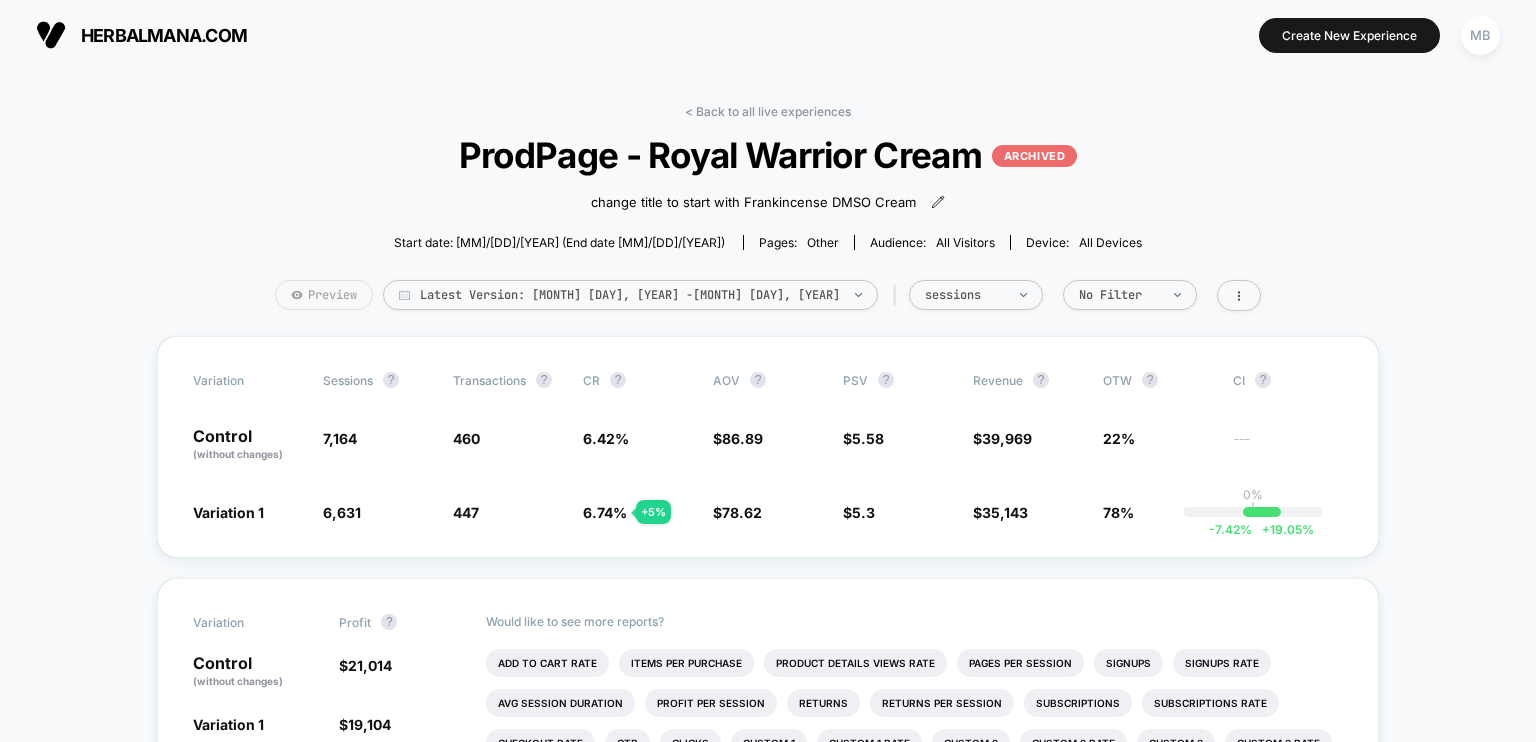 click on "Preview" at bounding box center [324, 295] 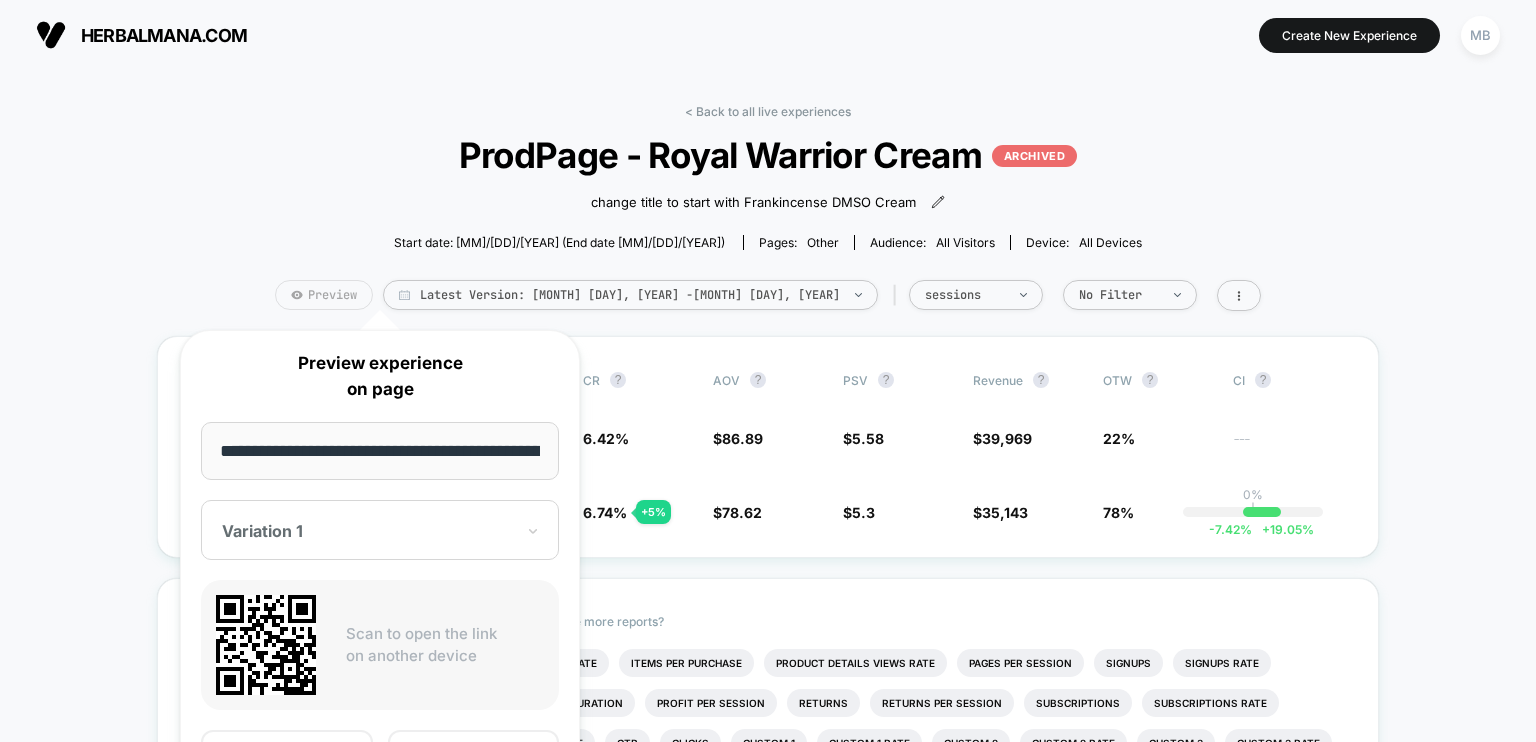 scroll, scrollTop: 0, scrollLeft: 331, axis: horizontal 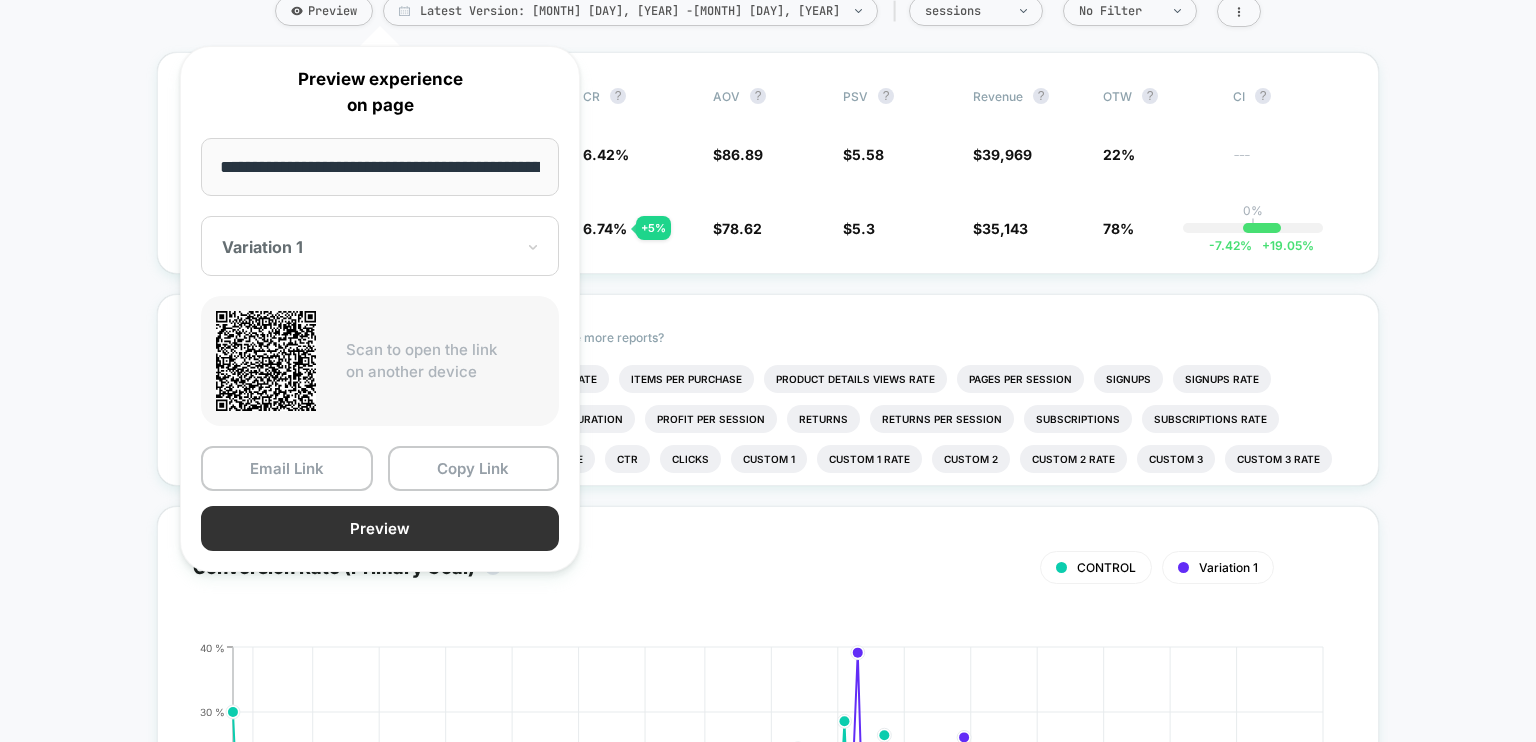 click on "Preview" at bounding box center [380, 528] 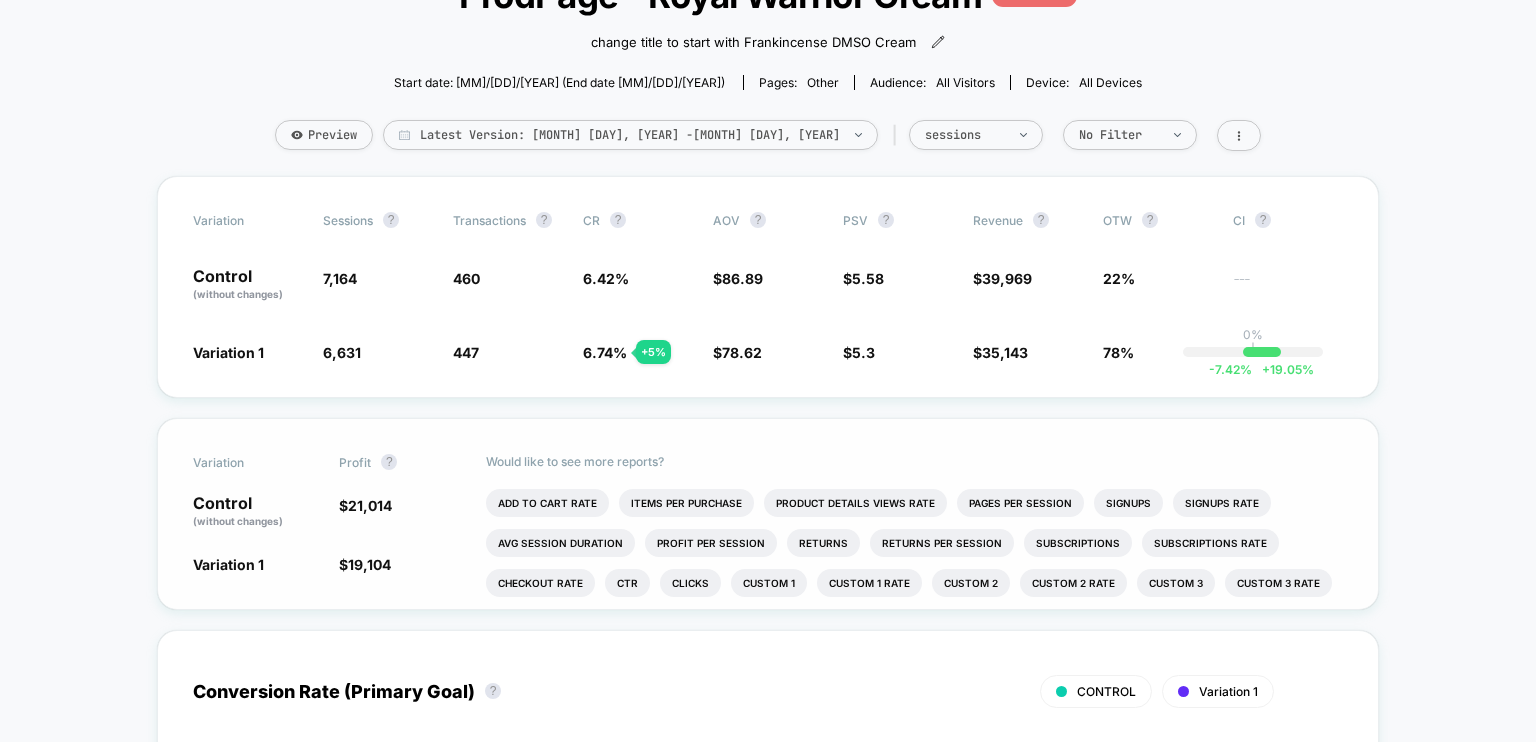 scroll, scrollTop: 128, scrollLeft: 0, axis: vertical 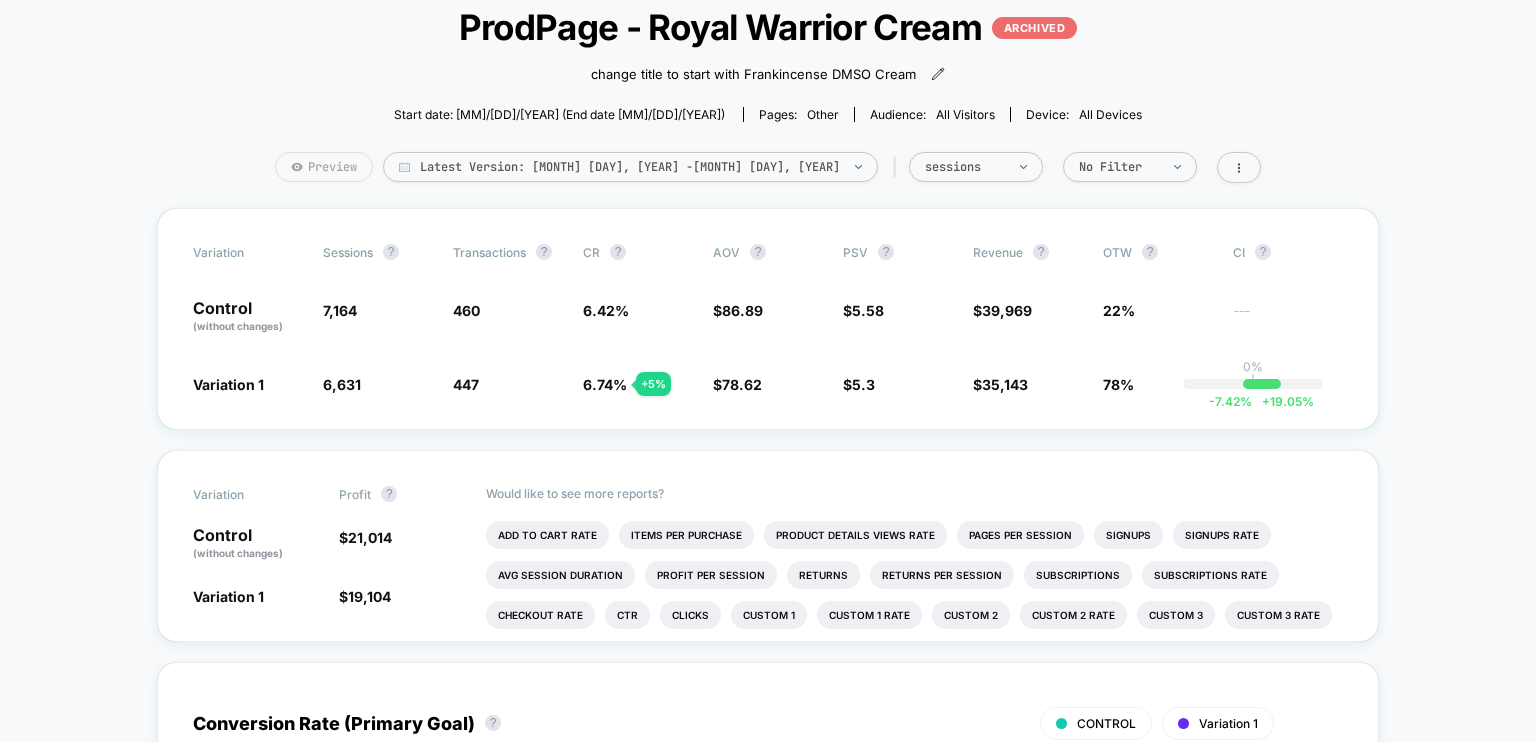 click on "Preview" at bounding box center (324, 167) 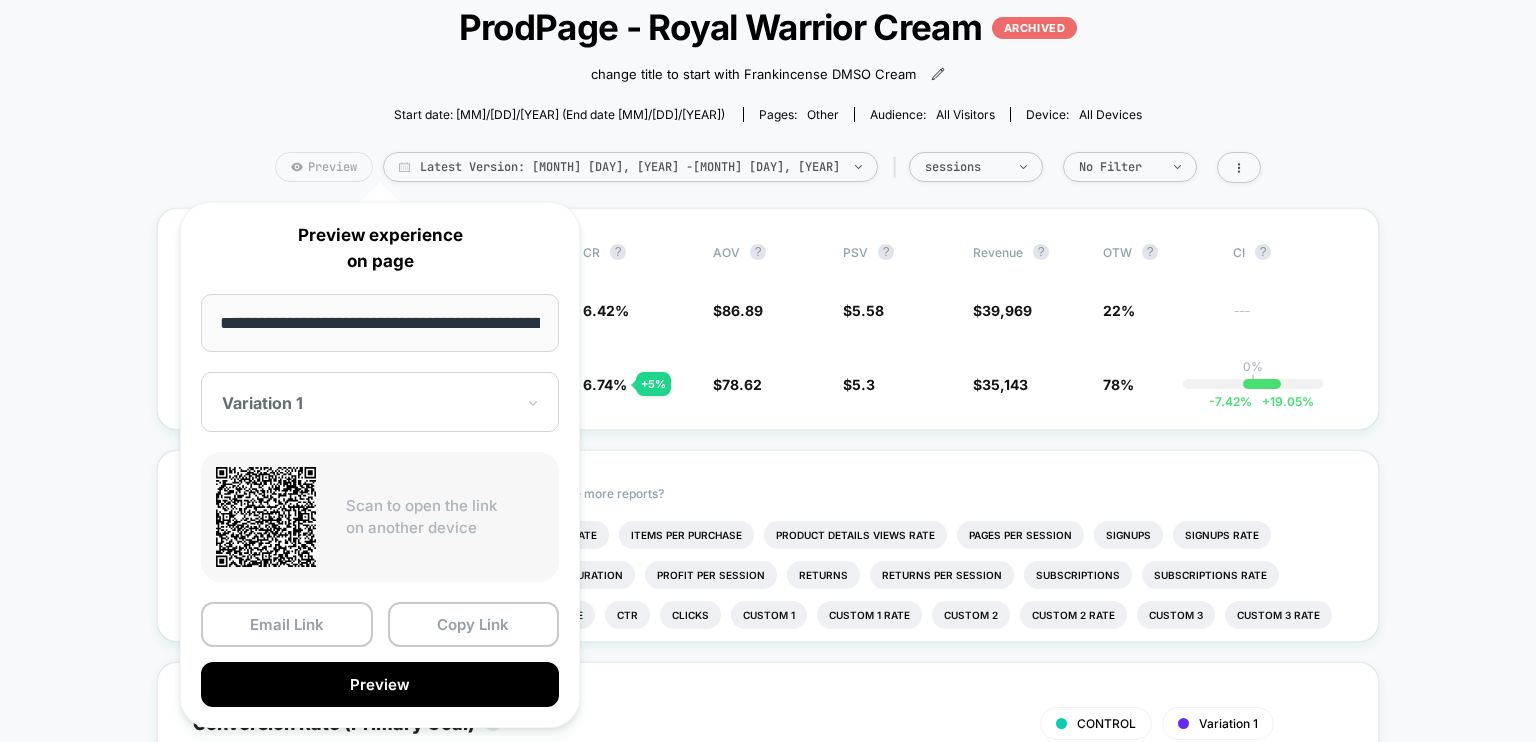 scroll, scrollTop: 0, scrollLeft: 331, axis: horizontal 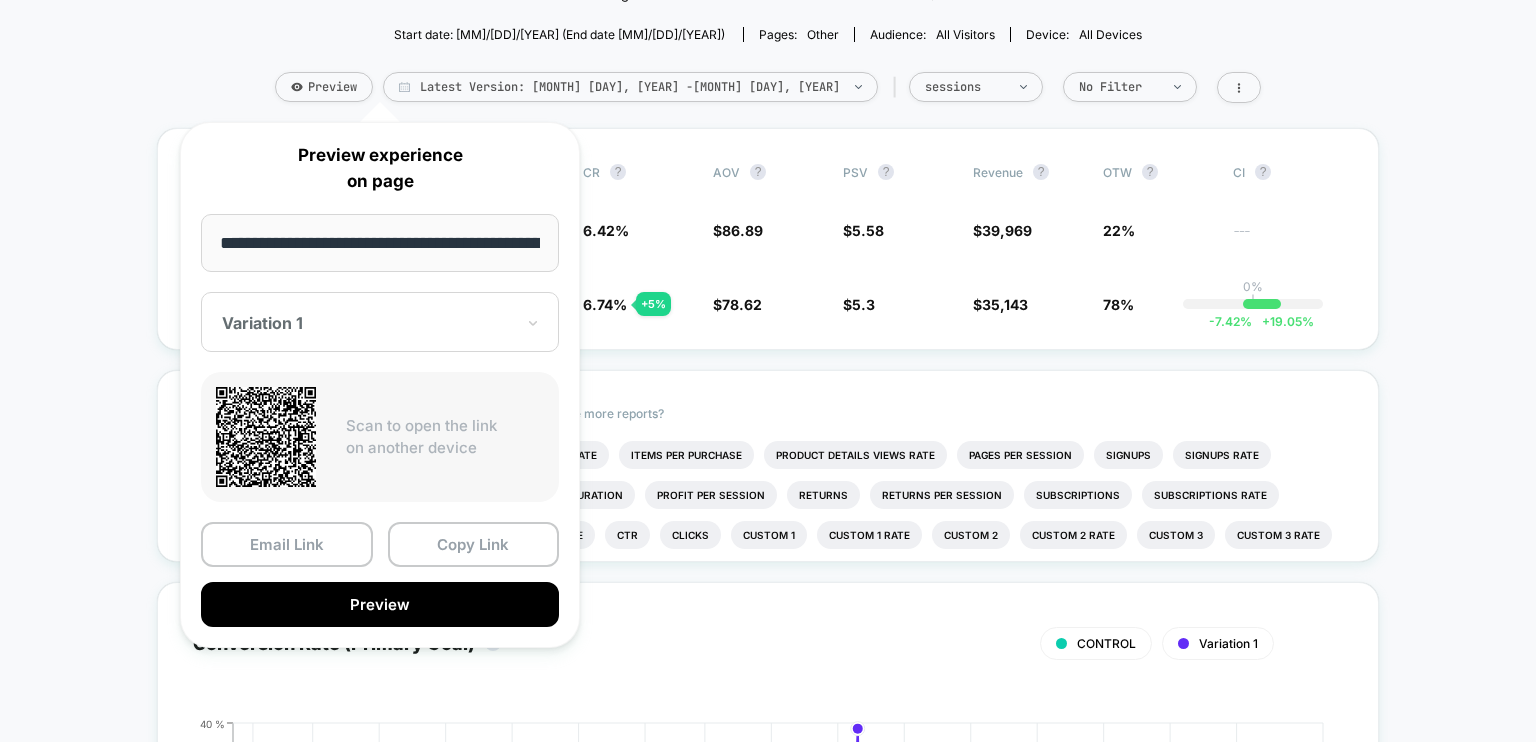 click on "Variation 1" at bounding box center (380, 322) 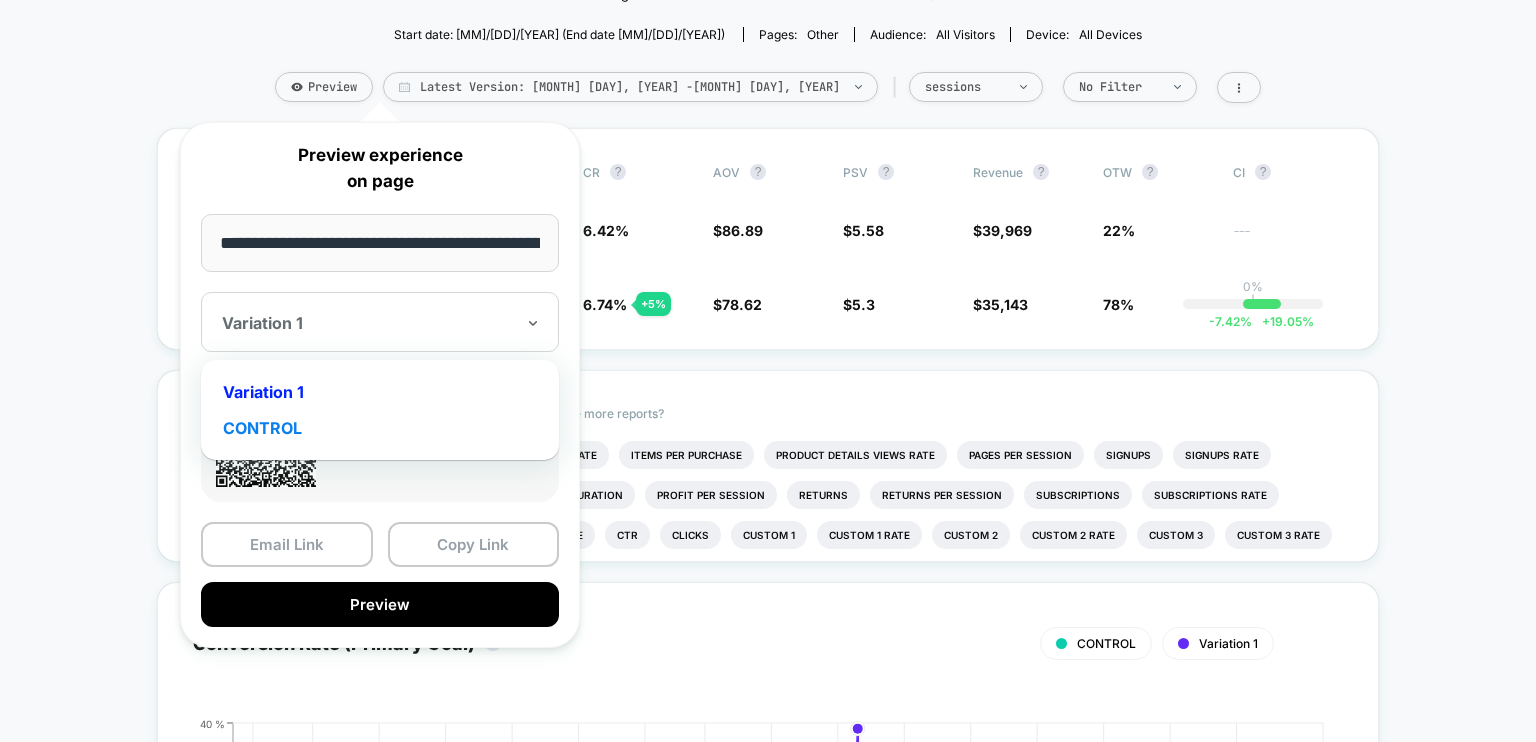 click on "CONTROL" at bounding box center (380, 428) 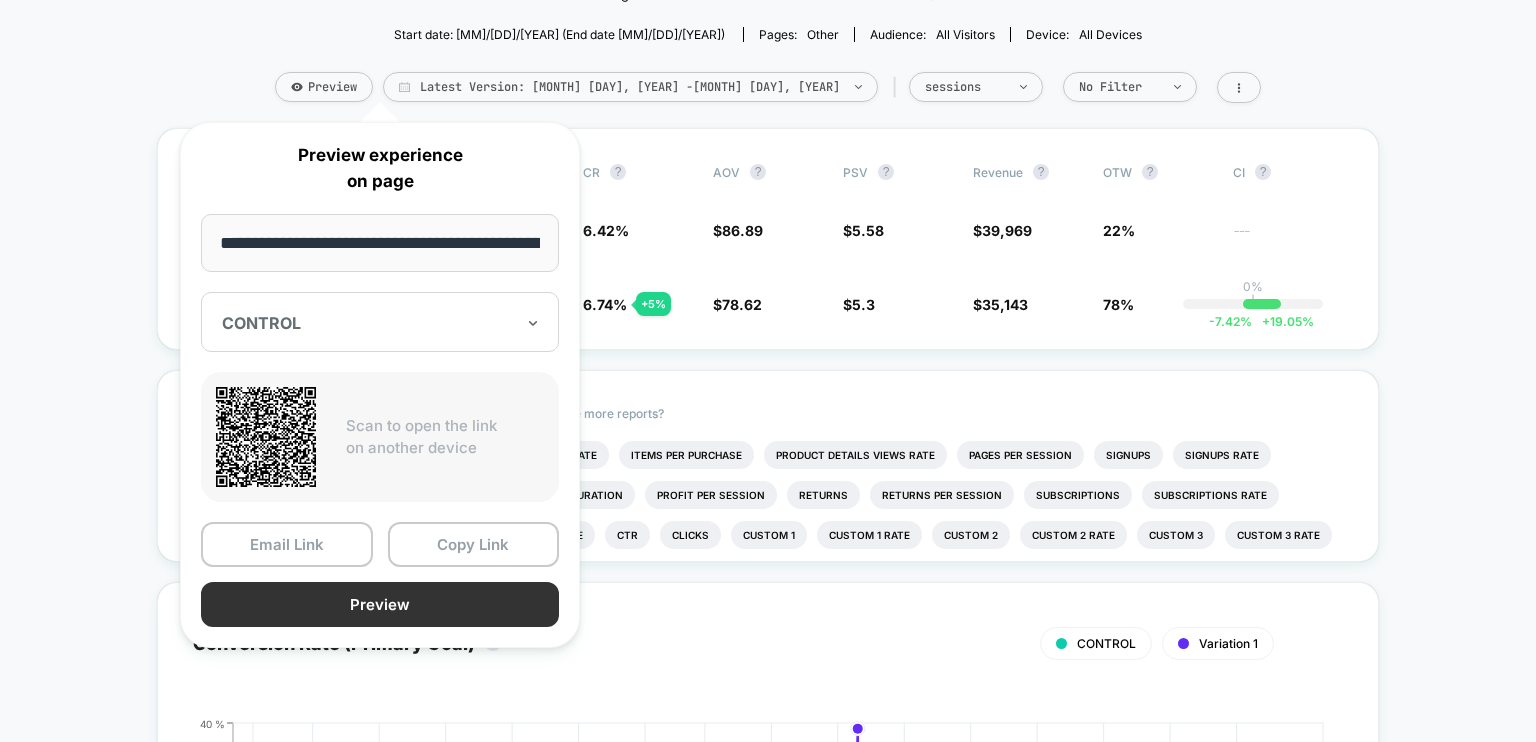 click on "Preview" at bounding box center (380, 604) 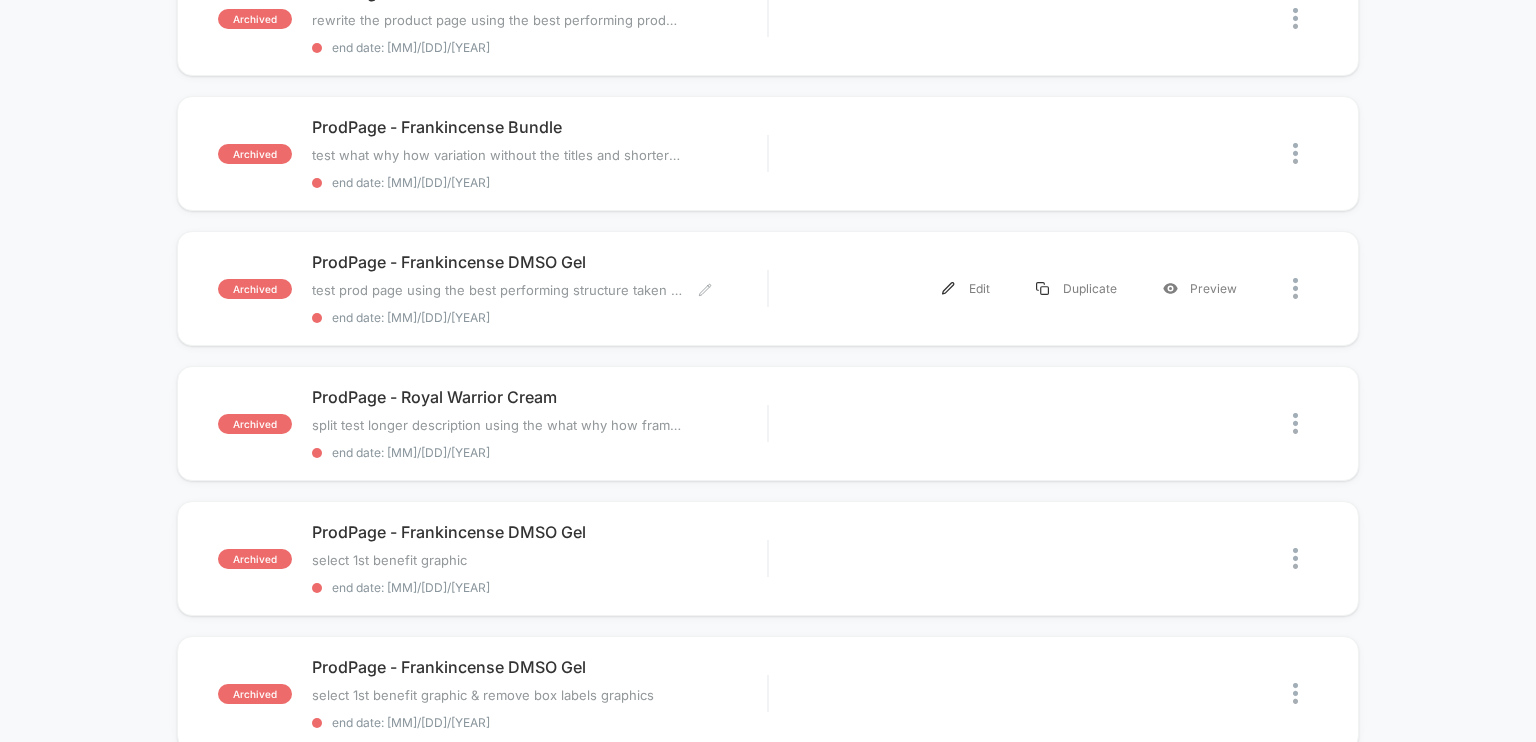 scroll, scrollTop: 1079, scrollLeft: 0, axis: vertical 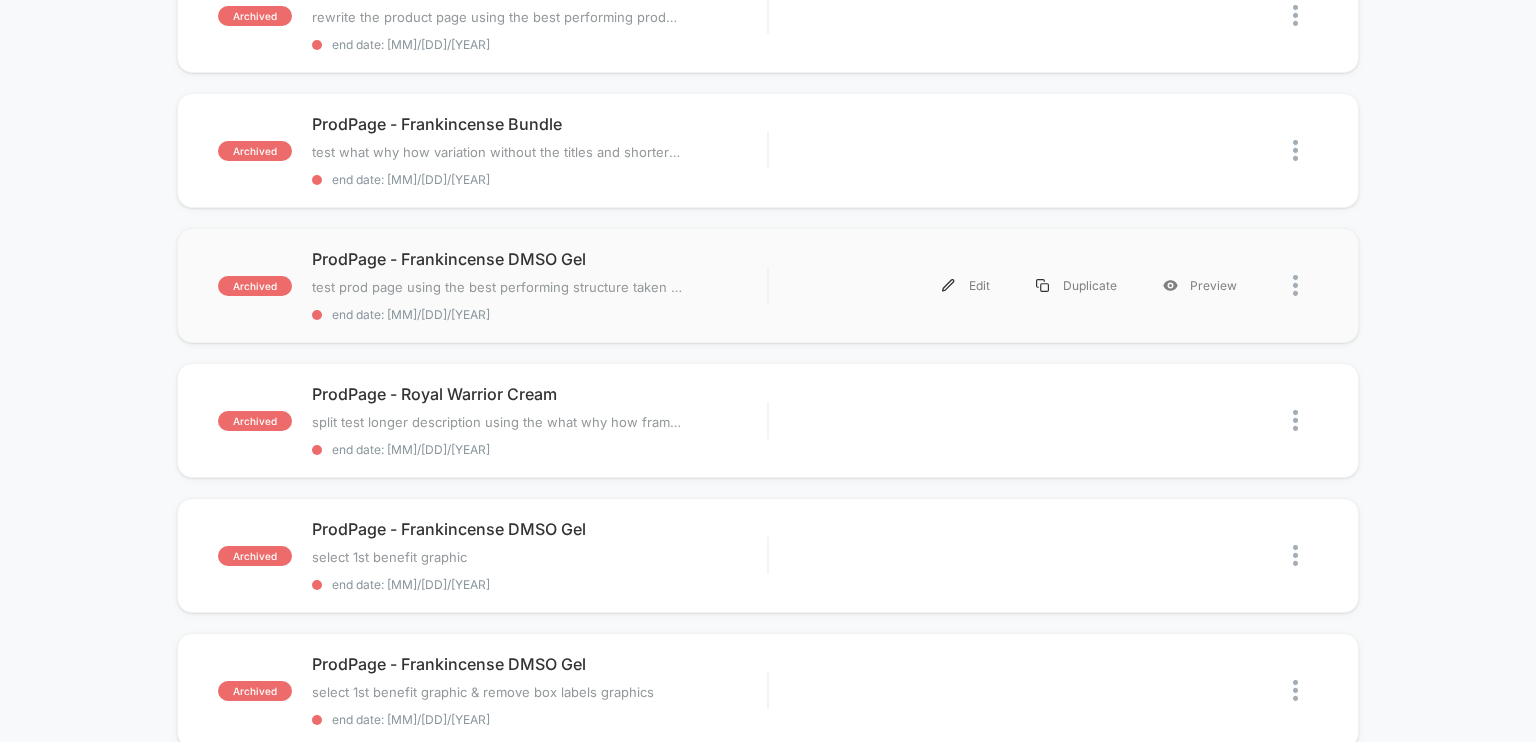 click on "archived ProdPage - Frankincense DMSO Gel test prod page using the best performing structure taken from Royal Warrior Cream Click to edit experience details test prod page using the best performing structure taken from Royal Warrior Cream end date: [MM]/[DD]/[YEAR] Edit Duplicate Preview" at bounding box center (768, 285) 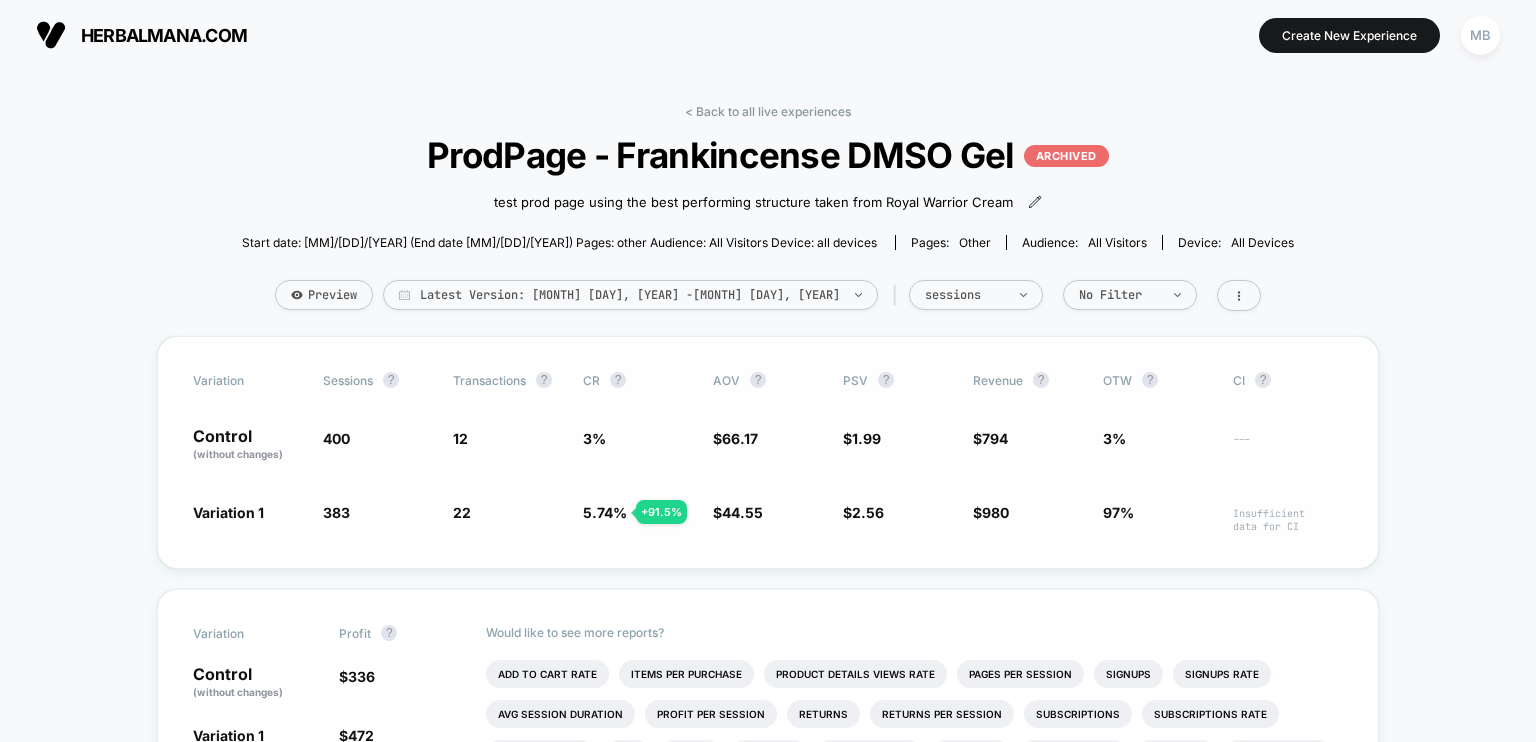 drag, startPoint x: 612, startPoint y: 445, endPoint x: 576, endPoint y: 434, distance: 37.64306 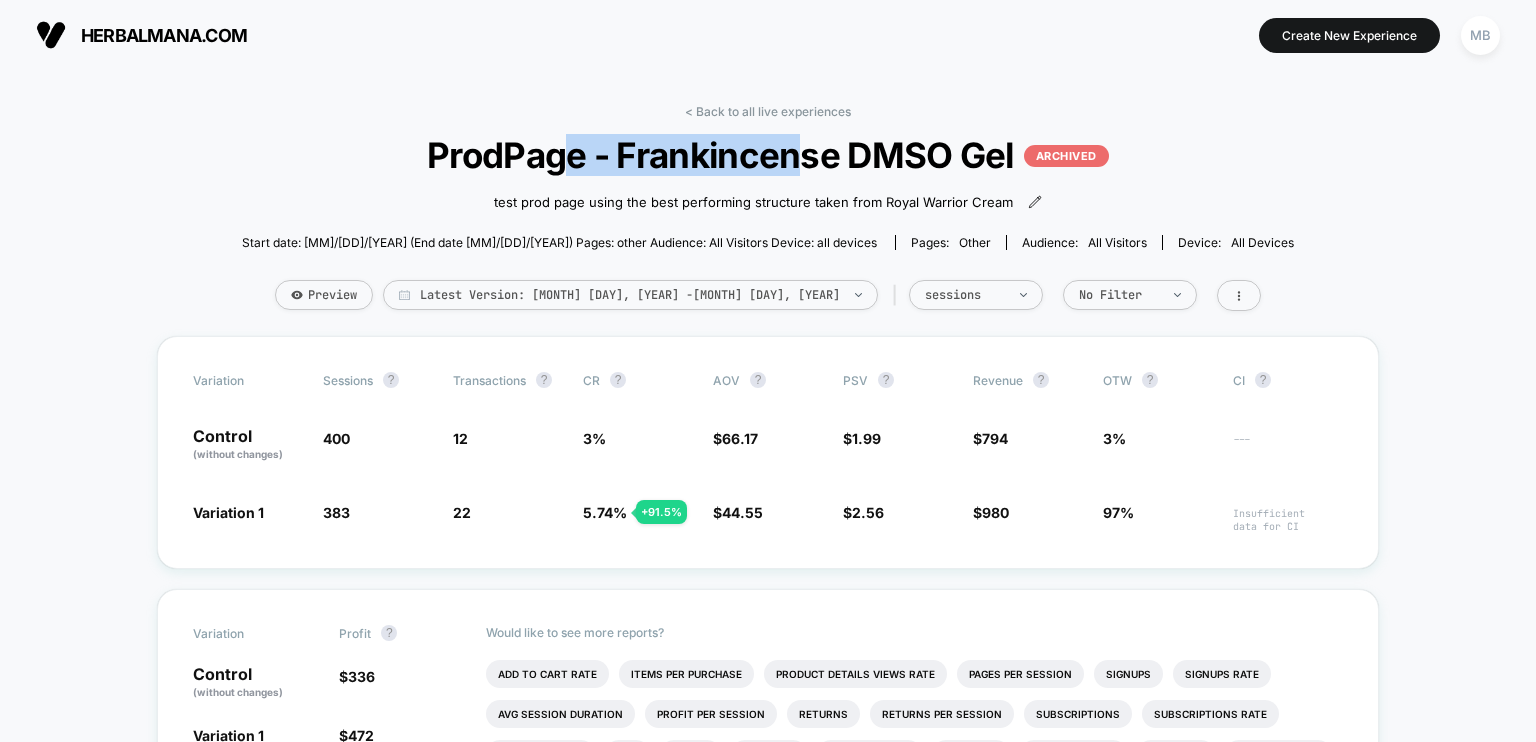 drag, startPoint x: 794, startPoint y: 161, endPoint x: 571, endPoint y: 141, distance: 223.89507 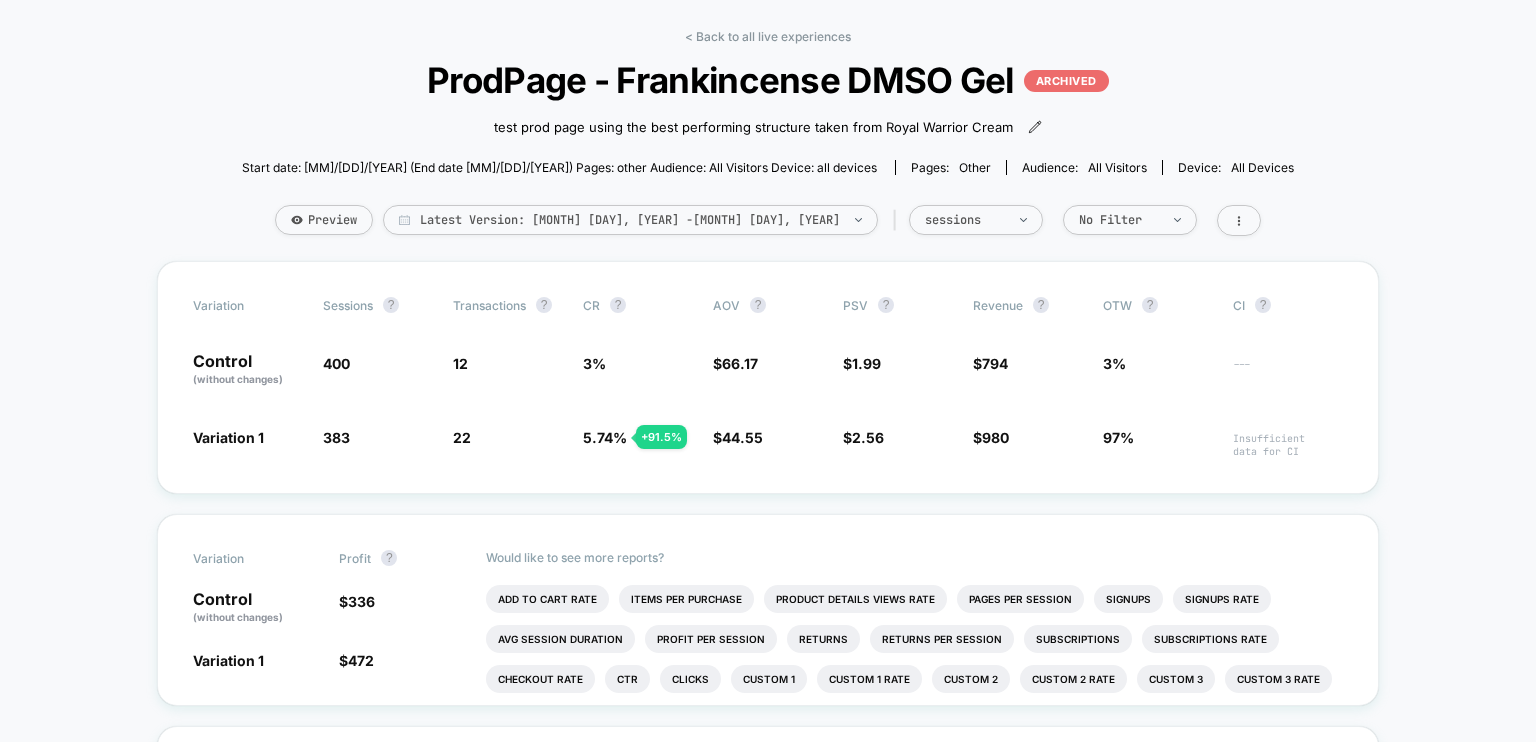 scroll, scrollTop: 76, scrollLeft: 0, axis: vertical 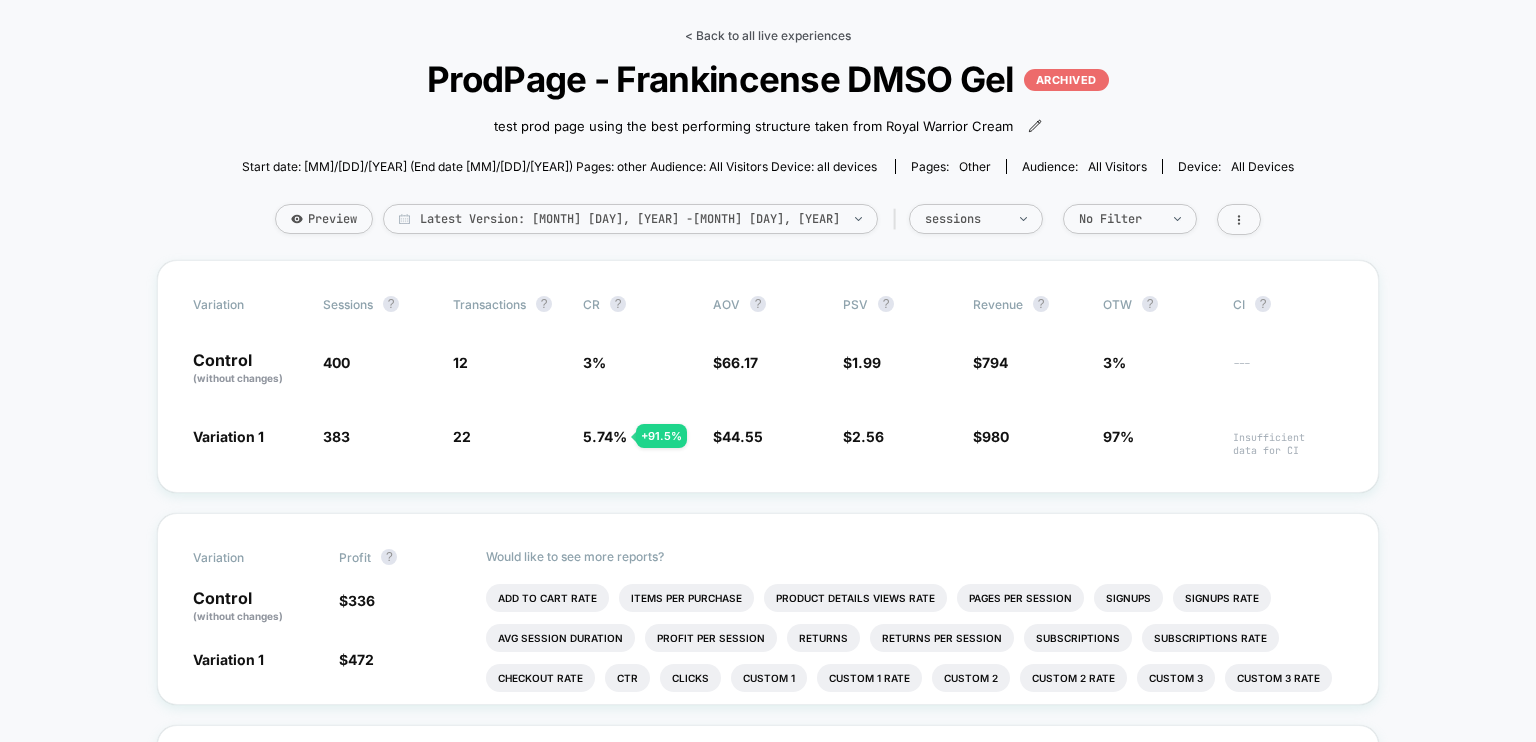 click on "< Back to all live experiences" at bounding box center [768, 35] 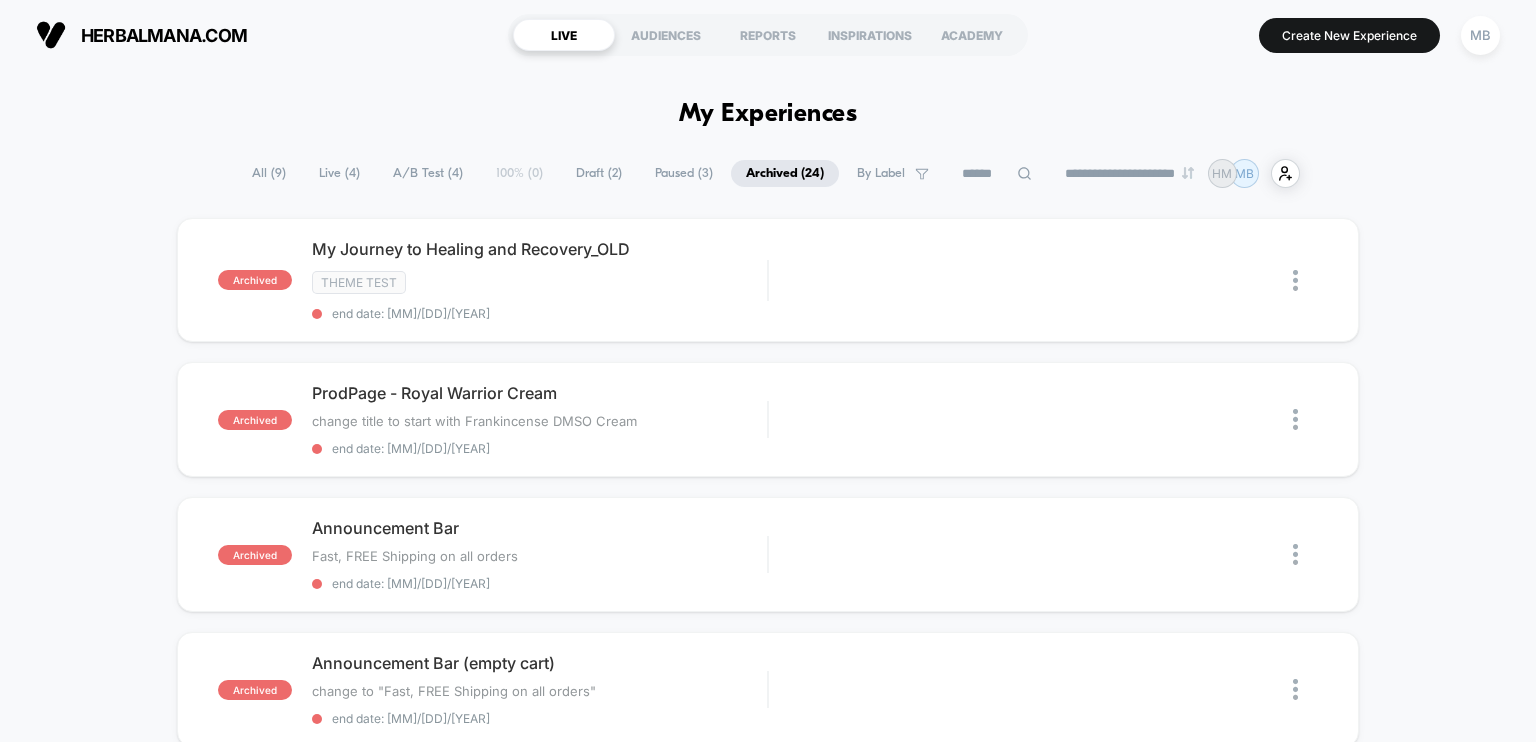 scroll, scrollTop: 556, scrollLeft: 0, axis: vertical 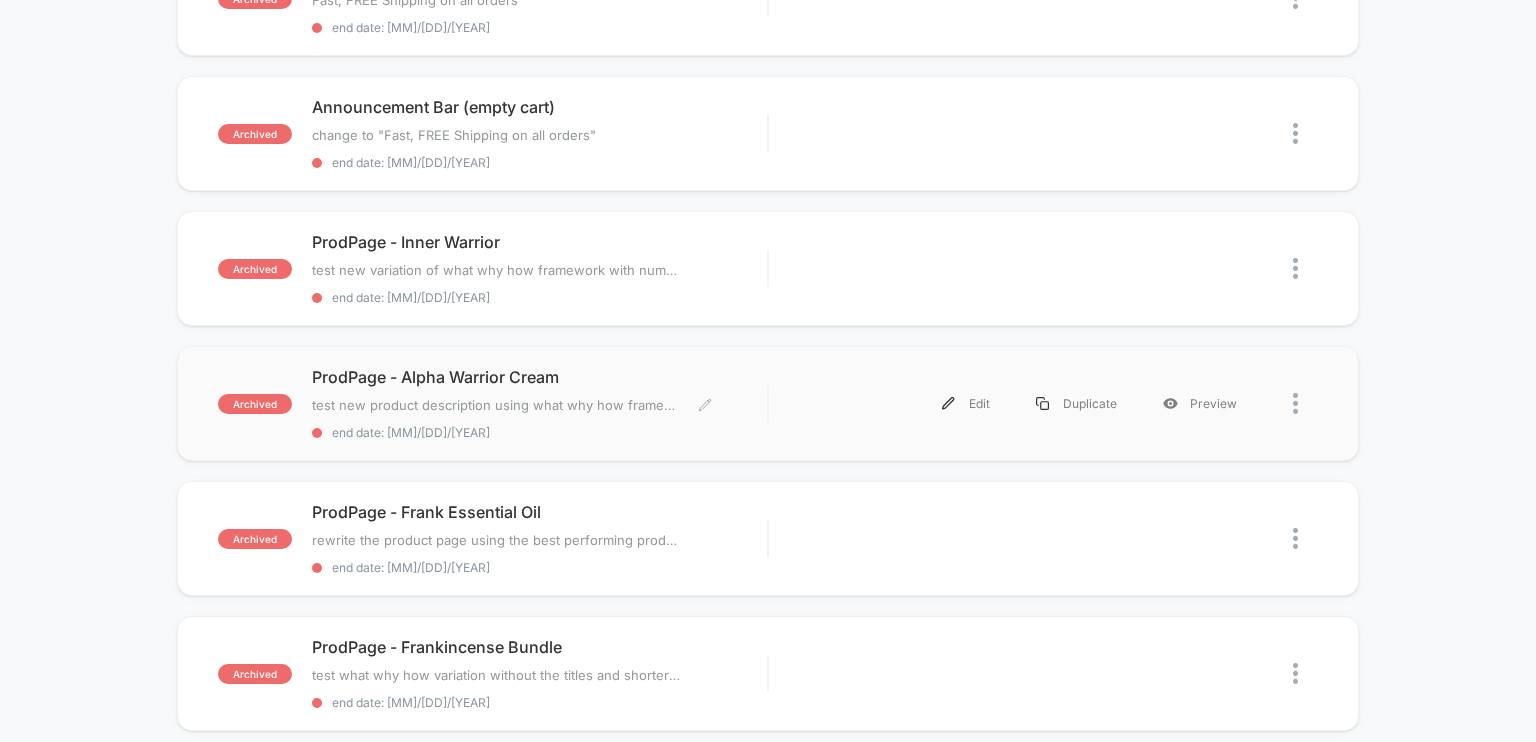 click on "ProdPage - Alpha Warrior Cream" at bounding box center (540, 377) 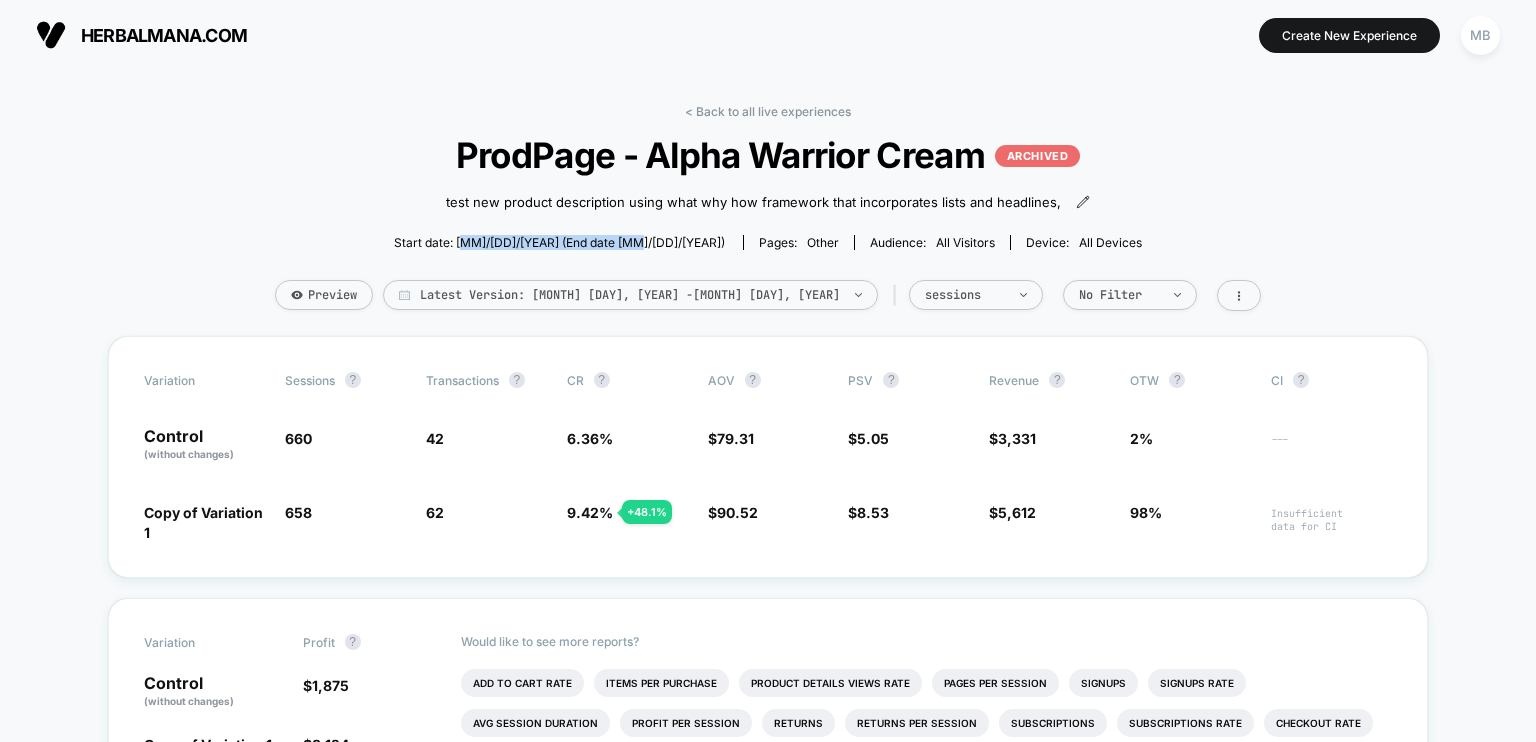 drag, startPoint x: 678, startPoint y: 244, endPoint x: 501, endPoint y: 248, distance: 177.0452 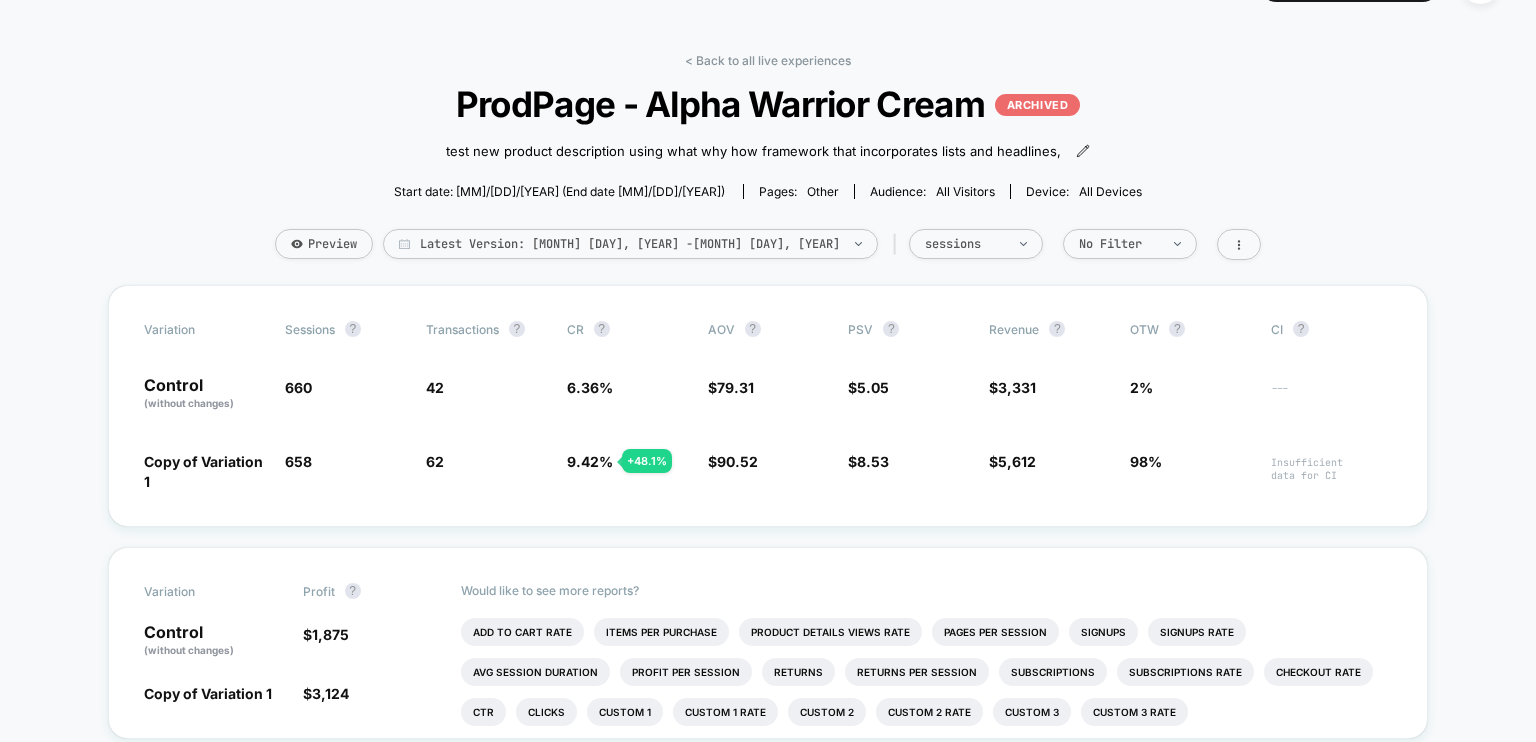 scroll, scrollTop: 48, scrollLeft: 0, axis: vertical 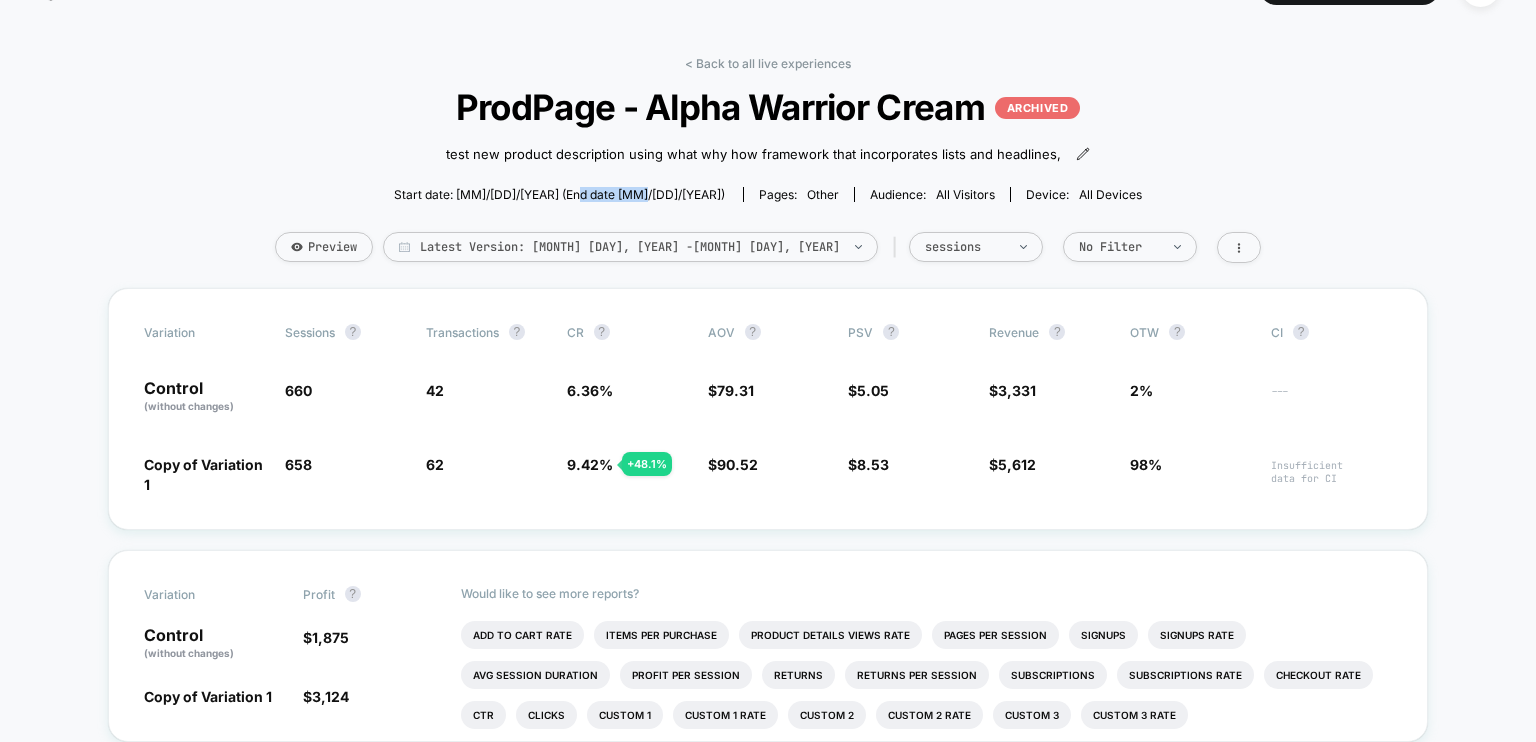drag, startPoint x: 684, startPoint y: 194, endPoint x: 620, endPoint y: 199, distance: 64.195015 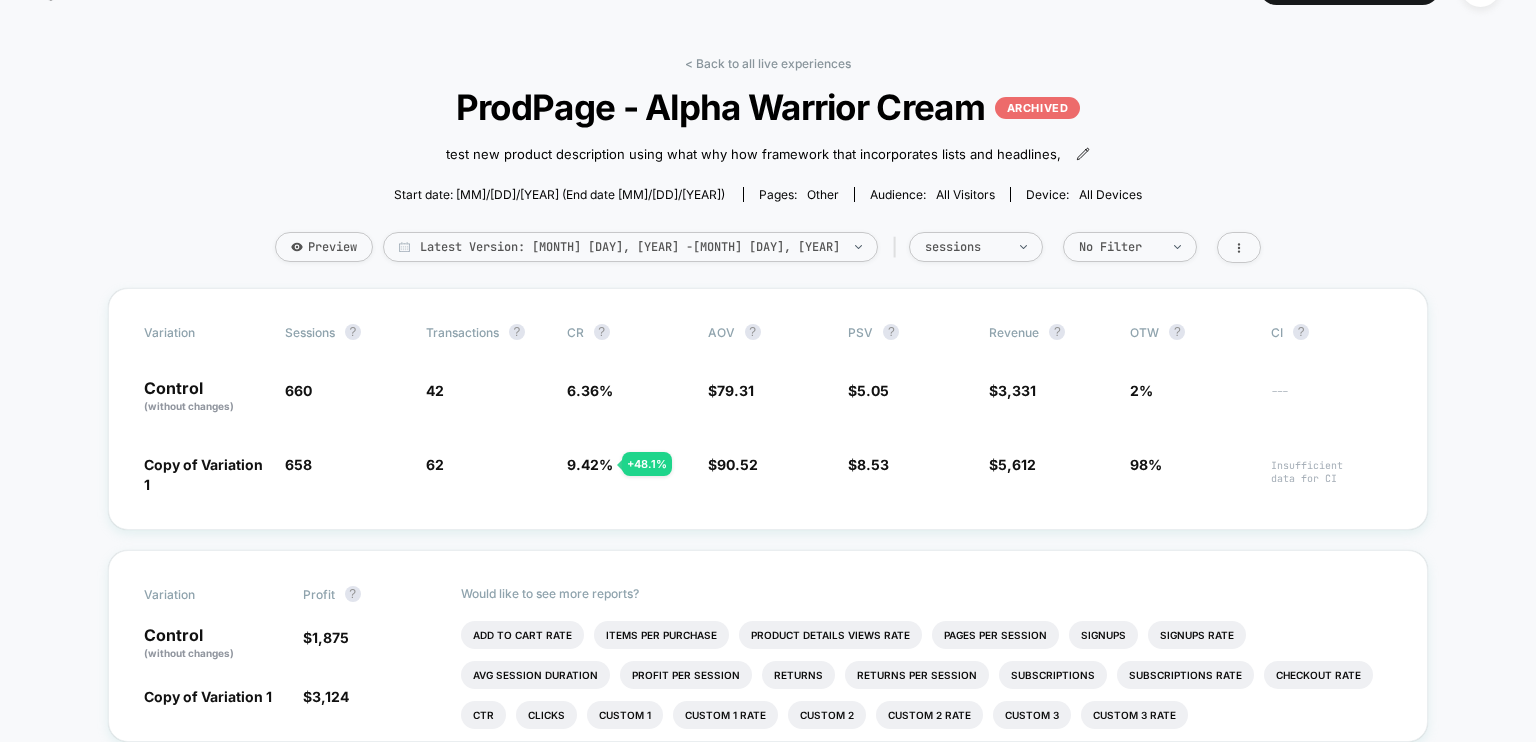 scroll, scrollTop: 0, scrollLeft: 0, axis: both 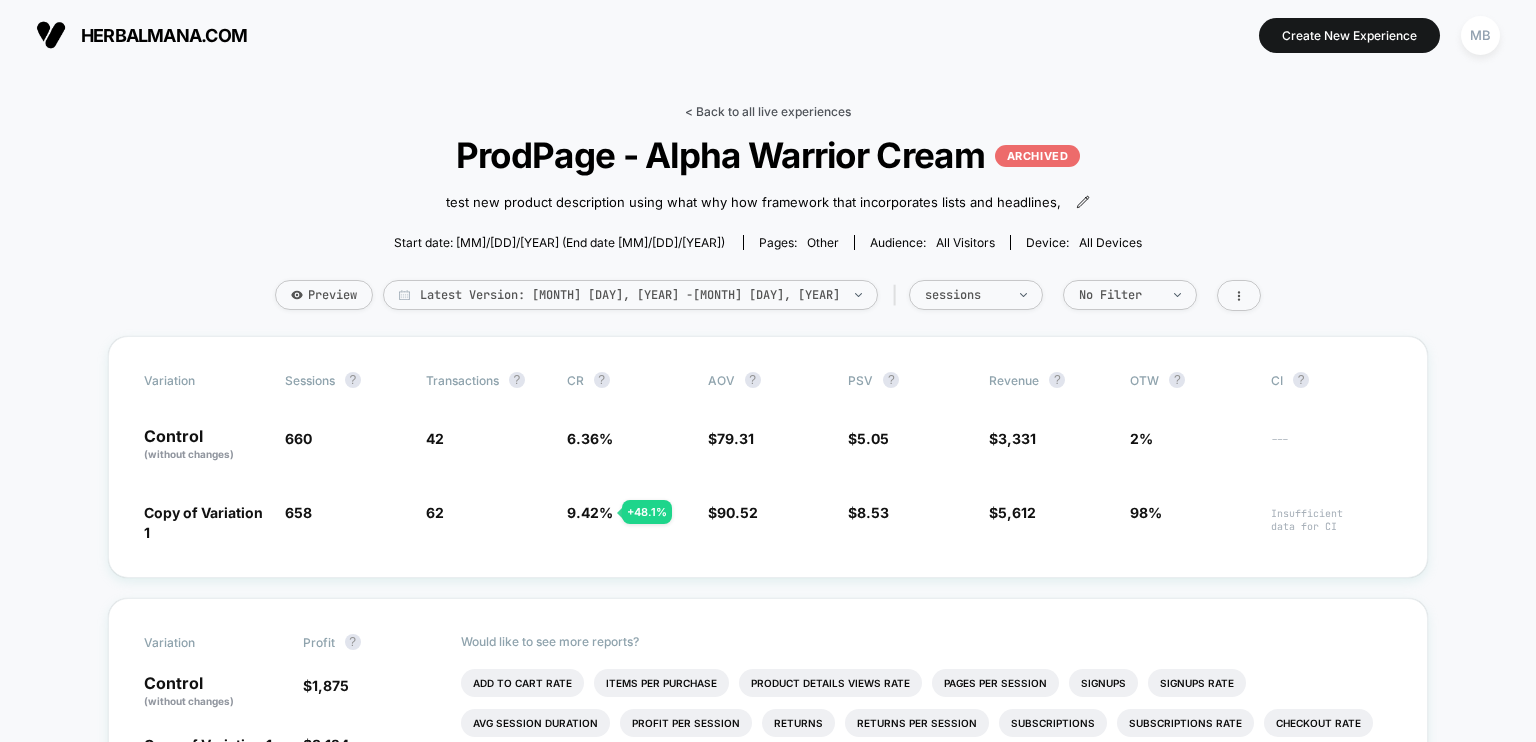 click on "< Back to all live experiences" at bounding box center (768, 111) 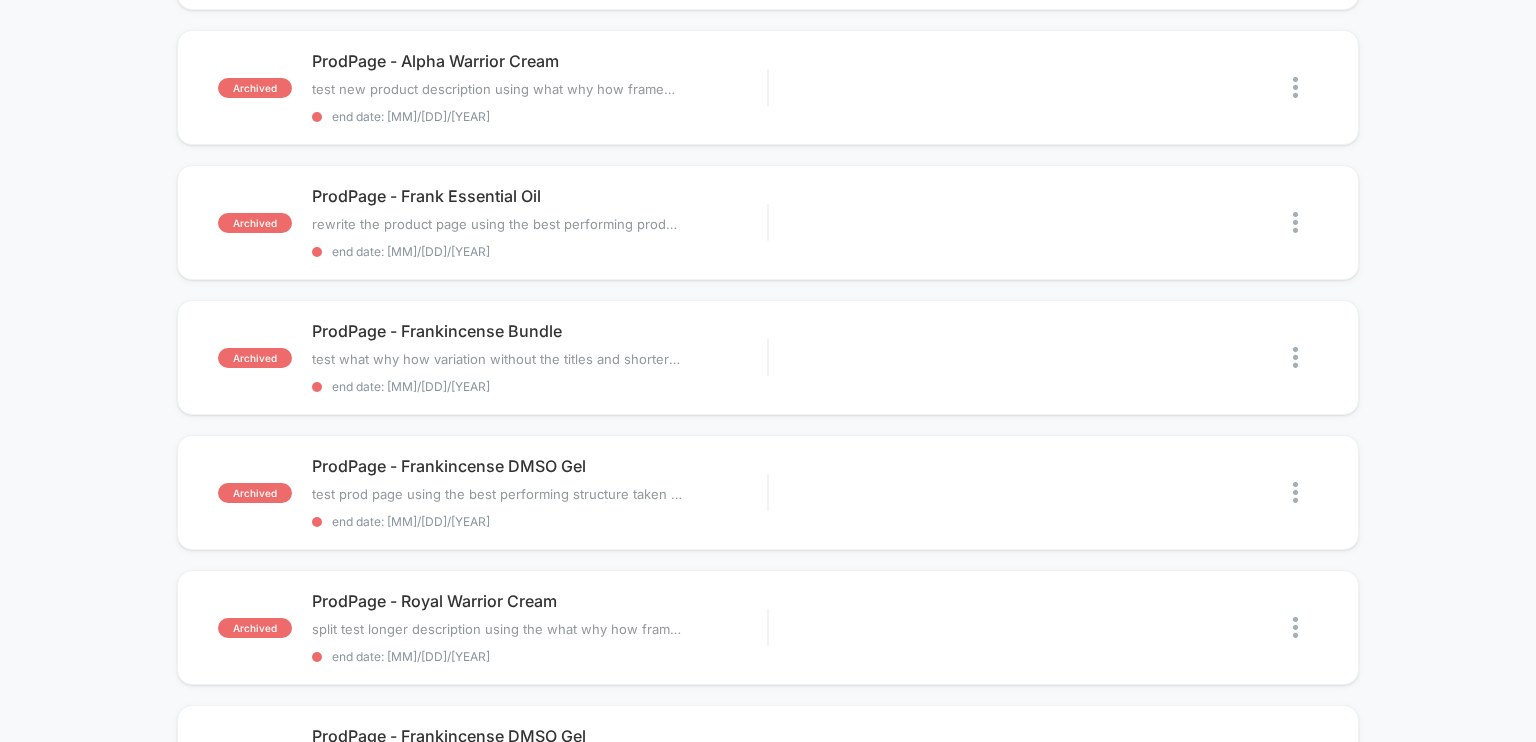 scroll, scrollTop: 871, scrollLeft: 0, axis: vertical 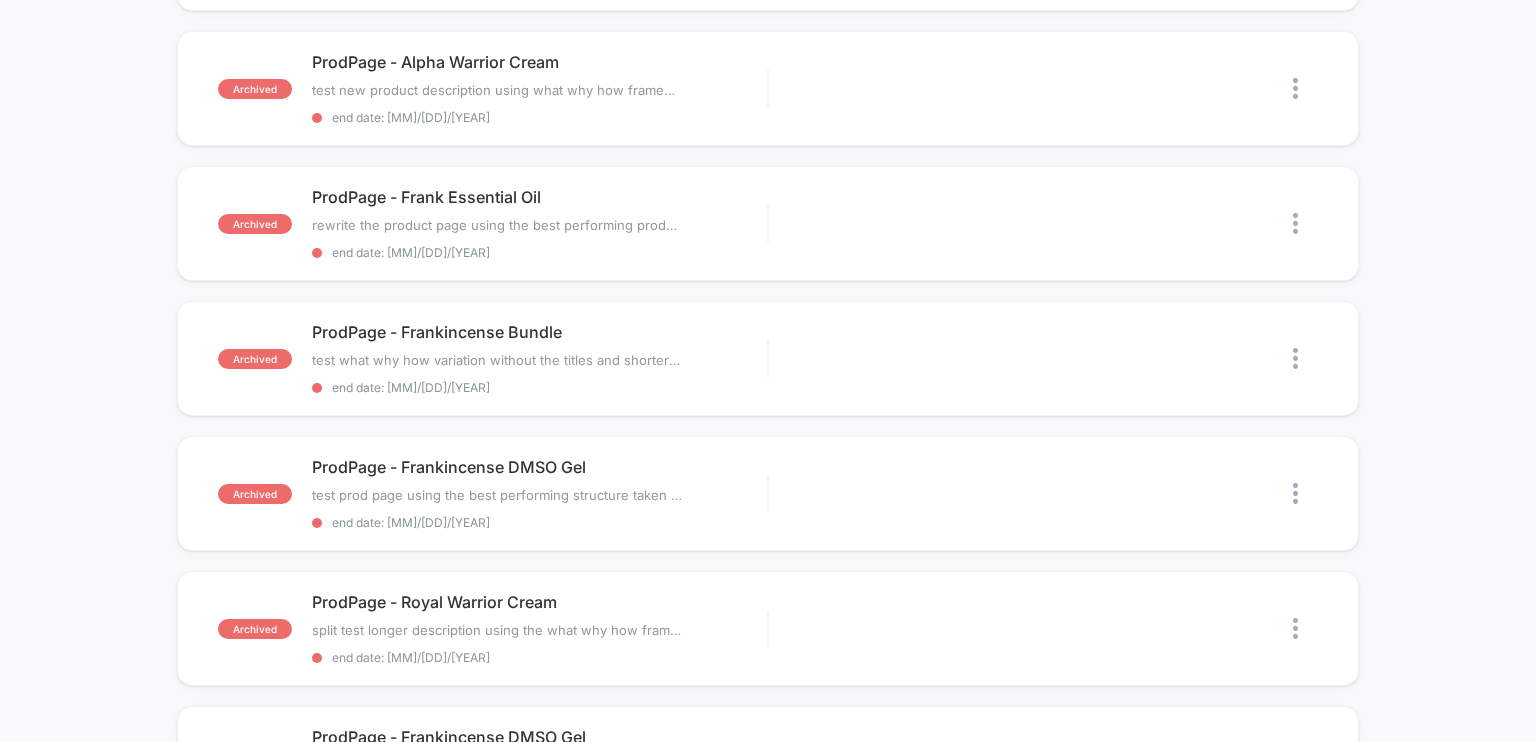 click on "archived My Journey to Healing and Recovery_OLD Theme Test end date: [MM]/[DD]/[YEAR] Edit Duplicate Preview archived ProdPage - Royal Warrior Cream change title to start with Frankincense DMSO Cream Click to edit experience details change title to start with Frankincense DMSO Cream end date: [MM]/[DD]/[YEAR] Edit Duplicate Preview archived Announcement Bar Fast, FREE Shipping on all orders Click to edit experience details Fast, FREE Shipping on all orders end date: [MM]/[DD]/[YEAR] Edit Duplicate Preview archived Announcement Bar (empty cart) change to "Fast, FREE Shipping on all orders" Click to edit experience details change to "Fast, FREE Shipping on all orders" end date: [MM]/[DD]/[YEAR] Edit Duplicate Preview archived ProdPage - Inner Warrior test new variation of what why how framework with numbered and bulleted lists and headlines Click to edit experience details test new variation of what why how framework with numbered and bulleted lists and headlines end date: [MM]/[DD]/[YEAR] Edit Duplicate Preview archived end date: [MM]/[DD]/[YEAR]" at bounding box center (768, 201) 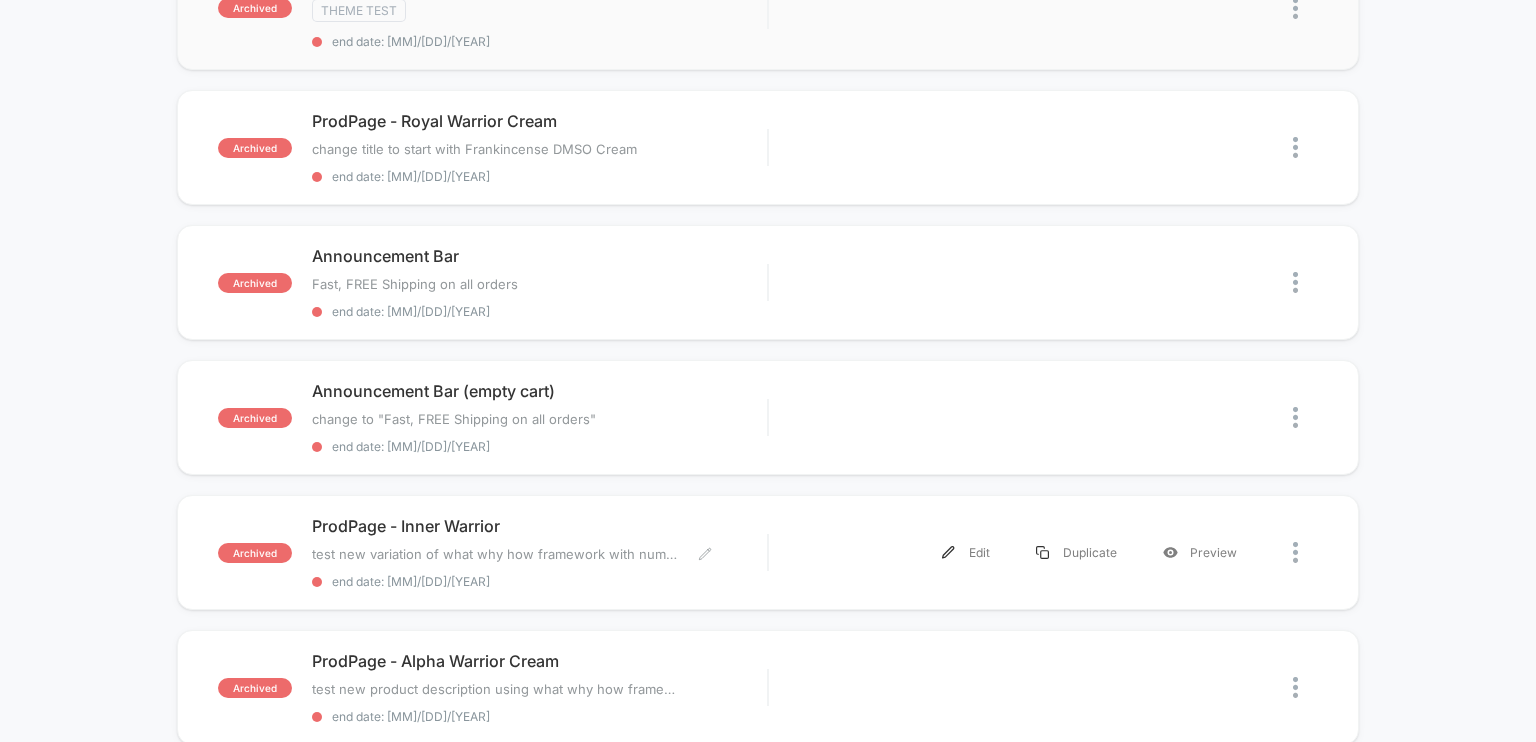 scroll, scrollTop: 0, scrollLeft: 0, axis: both 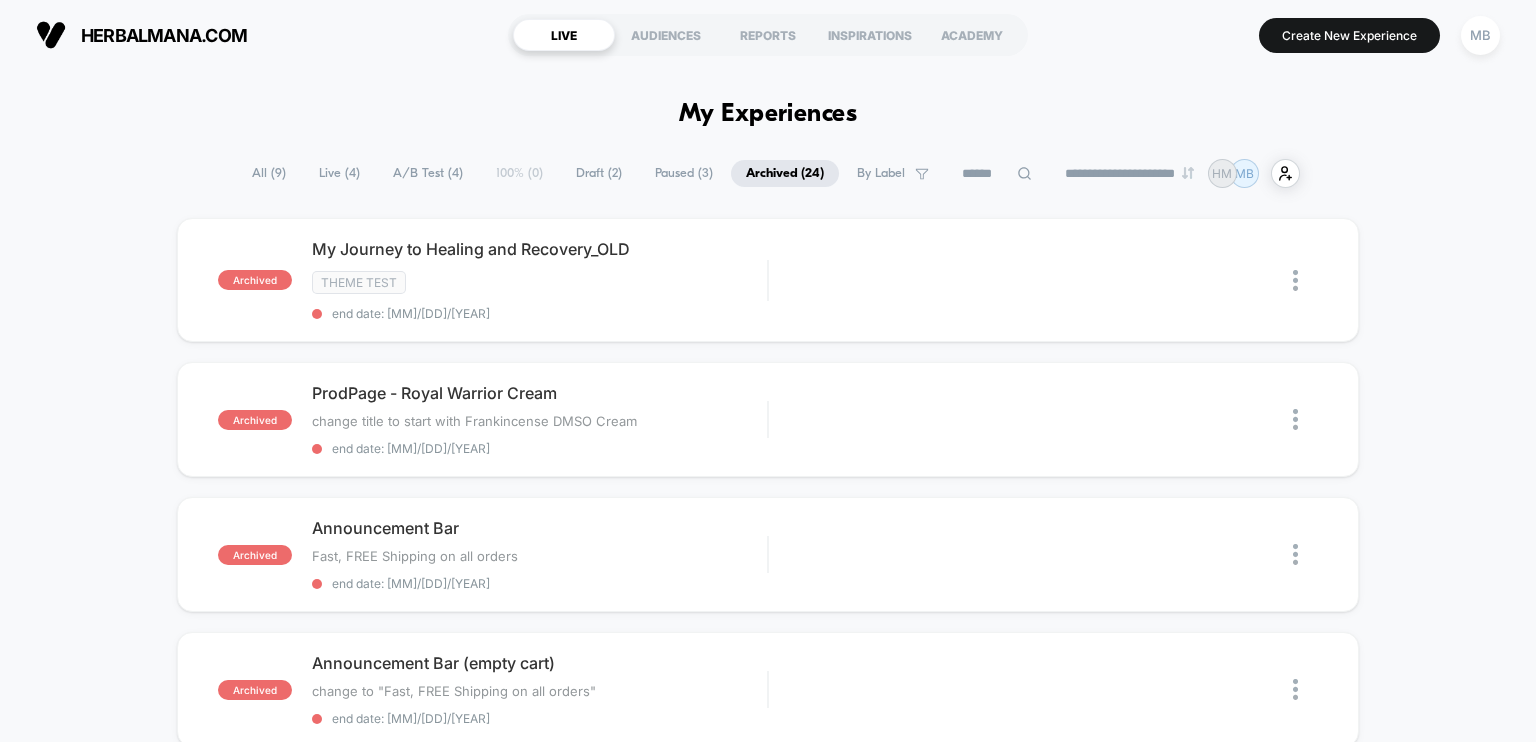 click on "All ( 9 )" at bounding box center [269, 173] 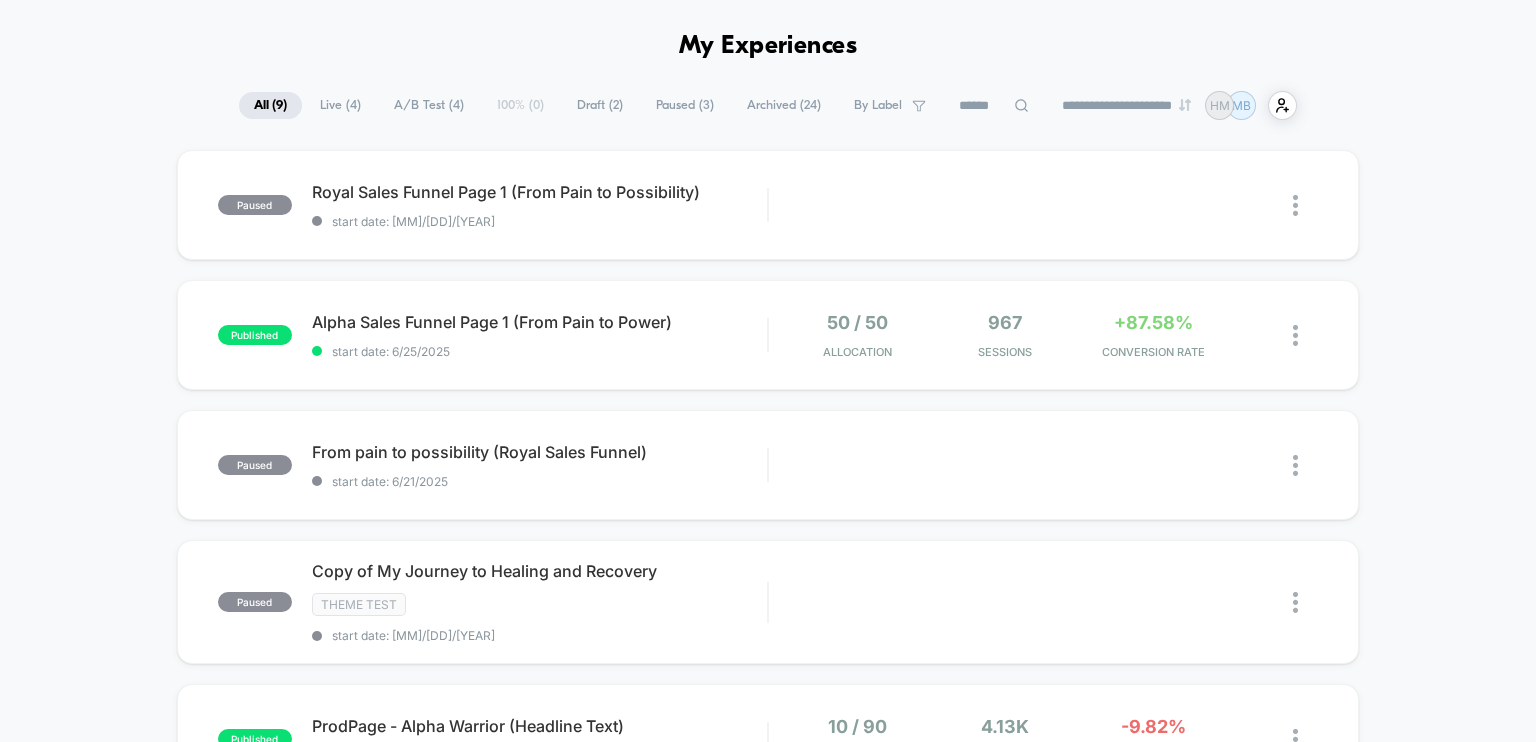 scroll, scrollTop: 103, scrollLeft: 0, axis: vertical 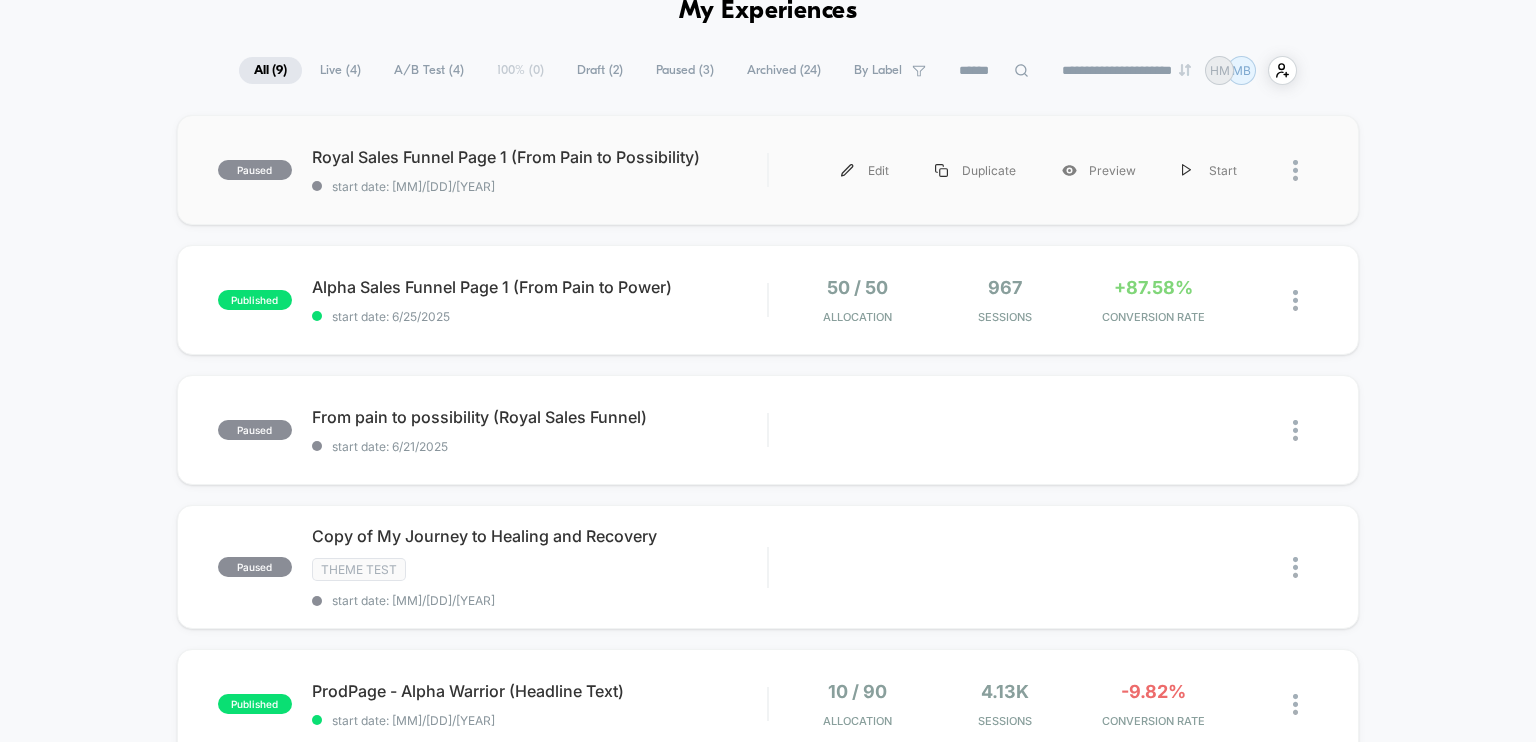 click on "paused Royal Sales Funnel Page 1 (From Pain to Possibility) start date: [MM]/[DD]/[YEAR] Edit Duplicate Preview Start" at bounding box center (768, 170) 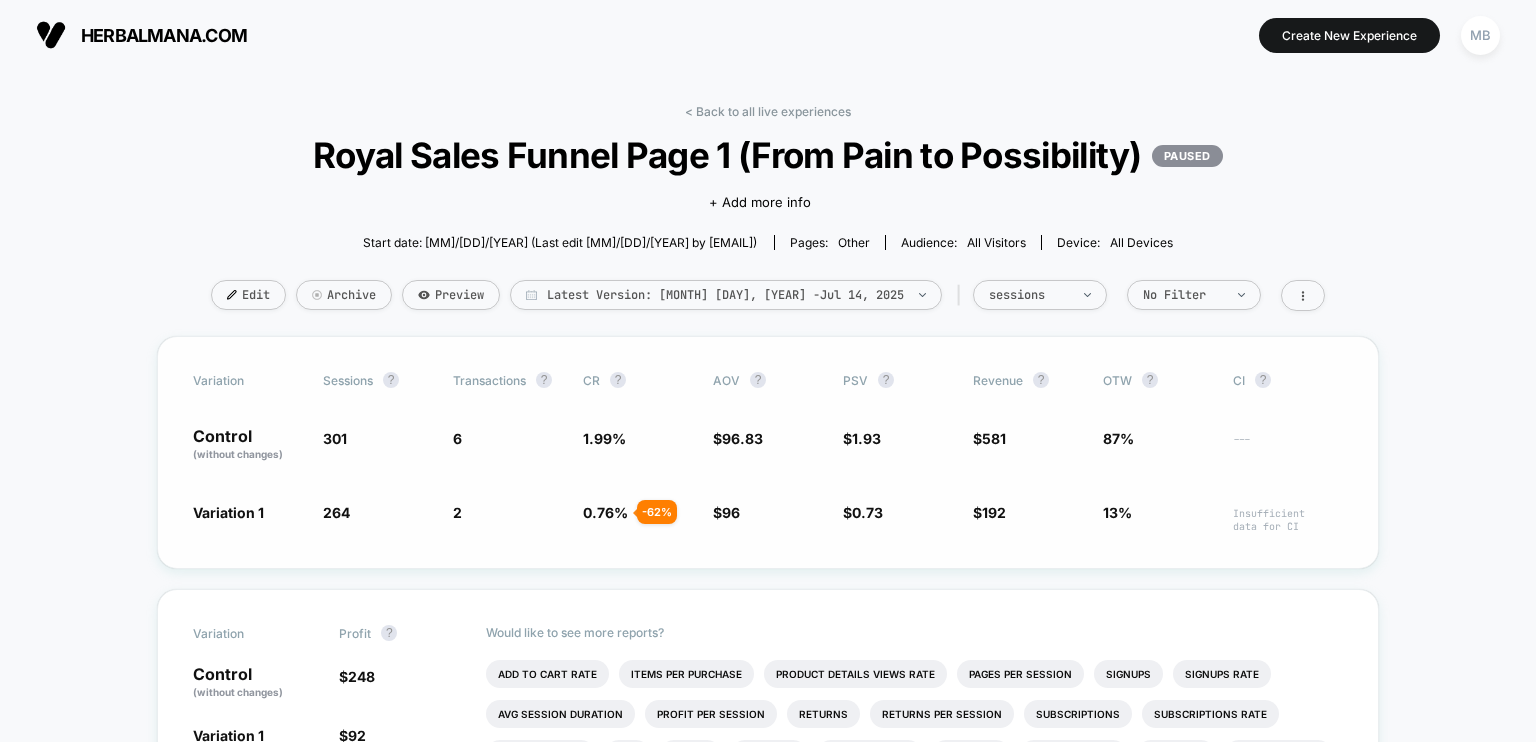 drag, startPoint x: 635, startPoint y: 435, endPoint x: 556, endPoint y: 435, distance: 79 